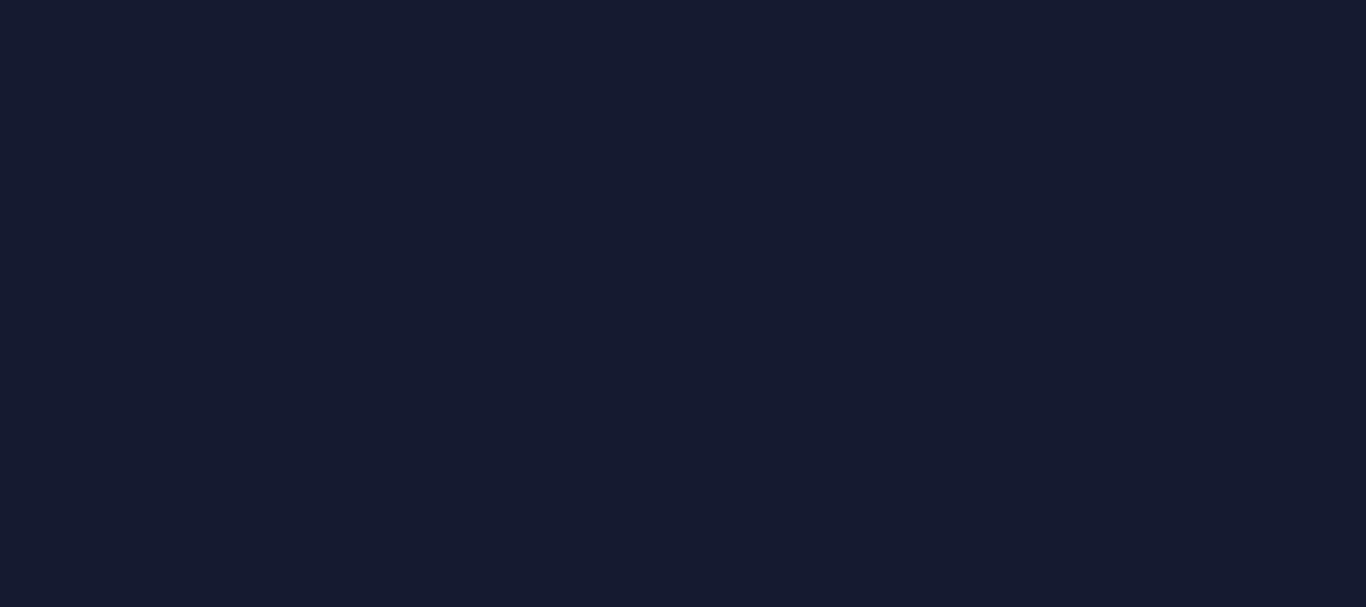 scroll, scrollTop: 0, scrollLeft: 0, axis: both 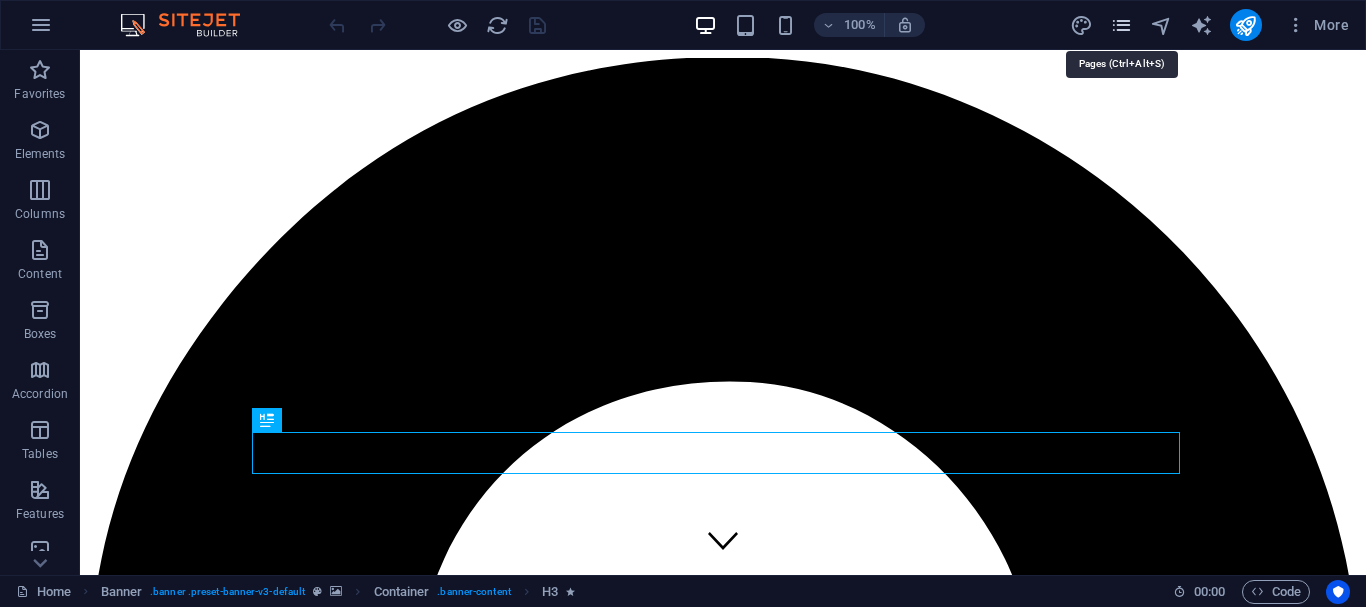 click at bounding box center (1121, 25) 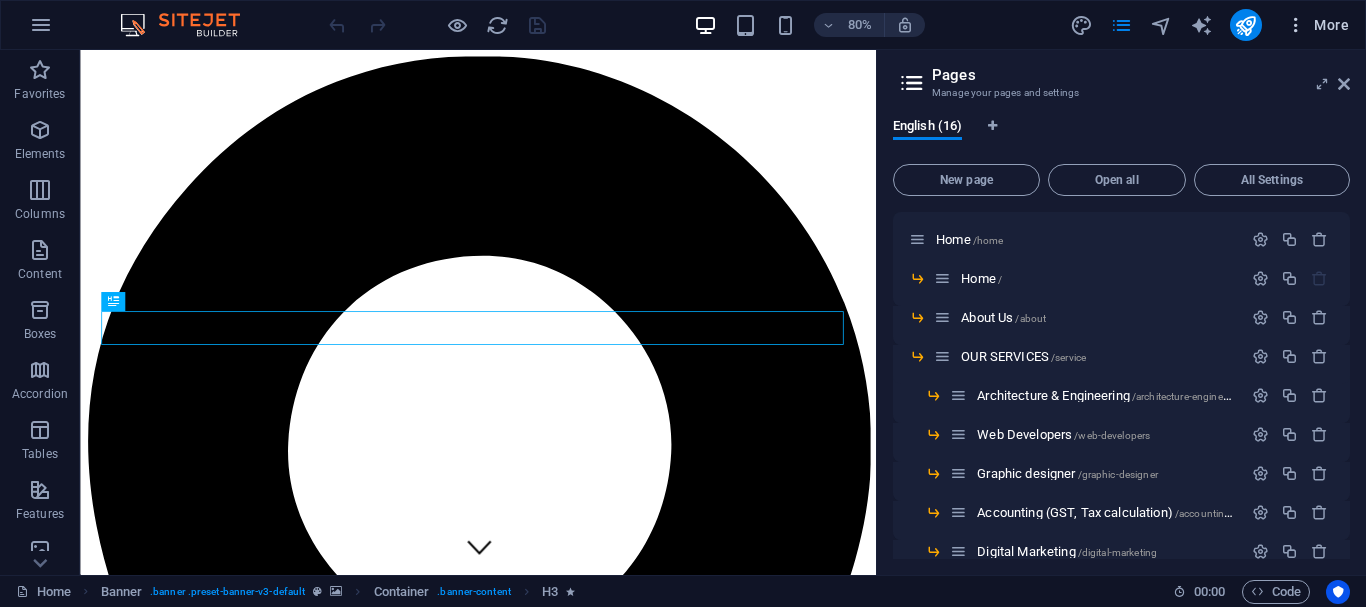 click on "More" at bounding box center [1317, 25] 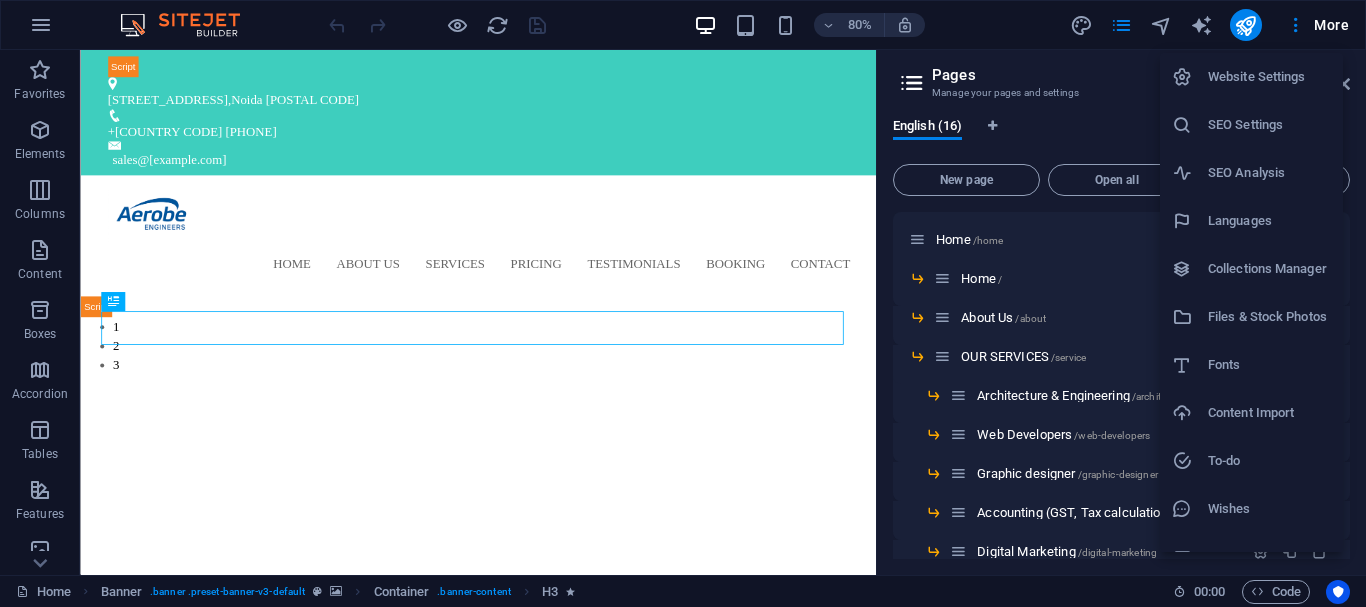 click on "SEO Settings" at bounding box center [1269, 125] 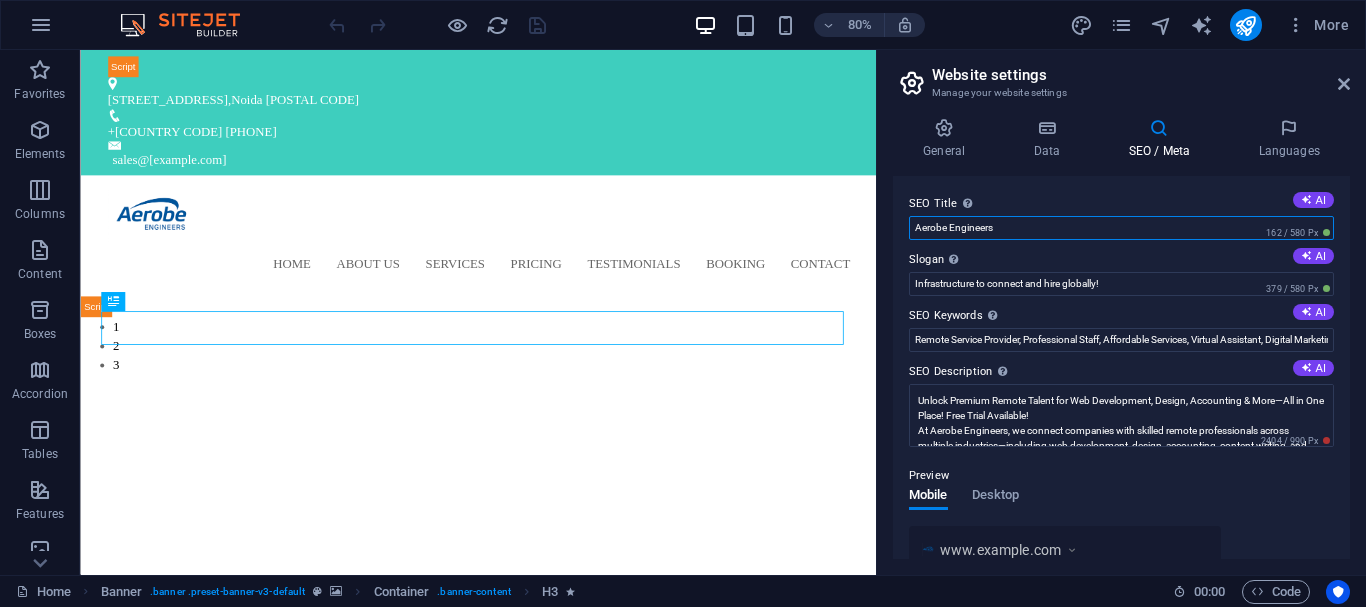 drag, startPoint x: 1020, startPoint y: 229, endPoint x: 895, endPoint y: 216, distance: 125.67418 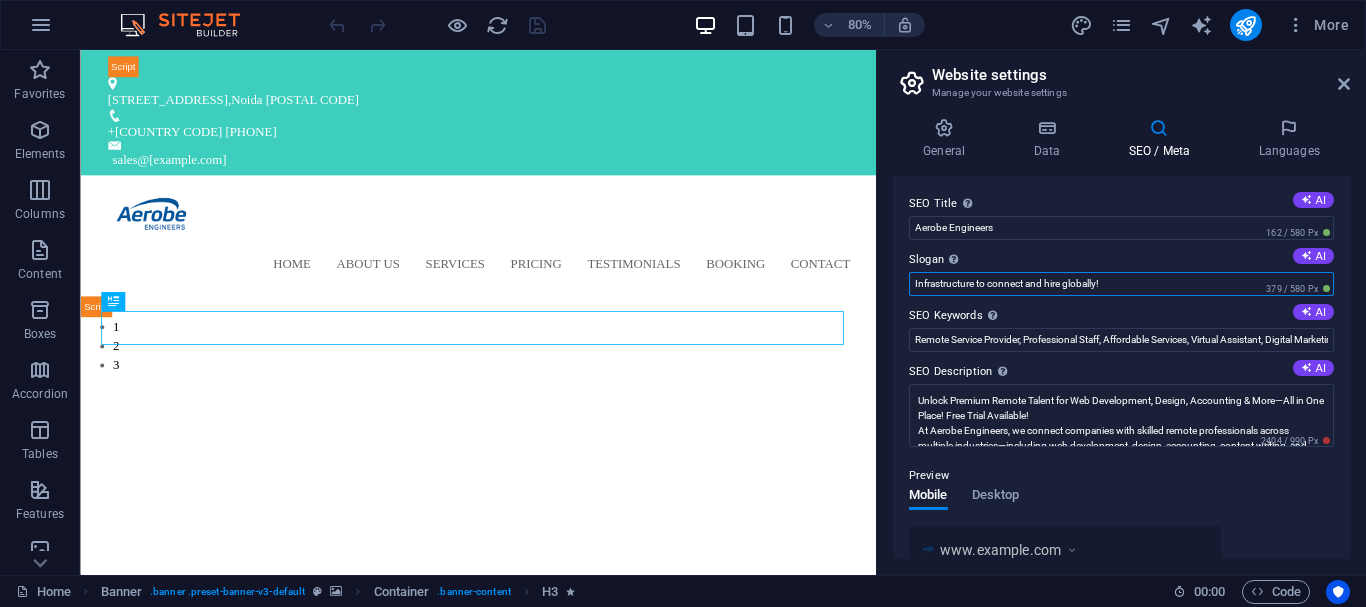 click on "Infrastructure to connect and hire globally!" at bounding box center (1121, 284) 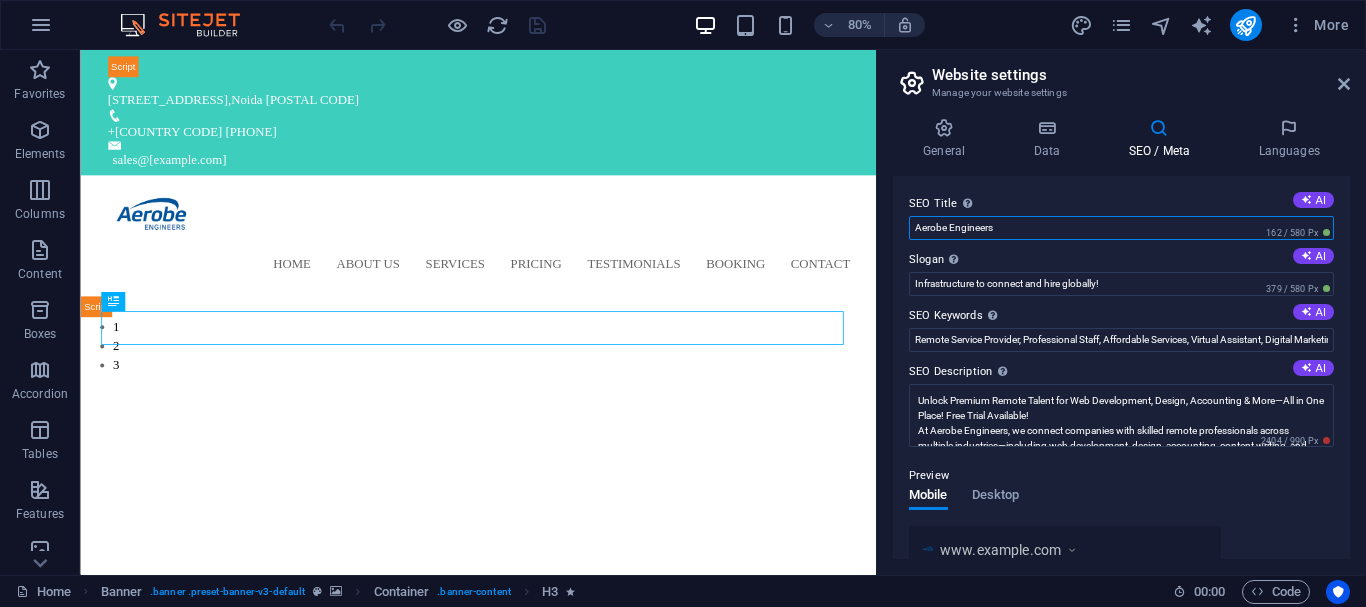 drag, startPoint x: 1133, startPoint y: 282, endPoint x: 1063, endPoint y: 273, distance: 70.5762 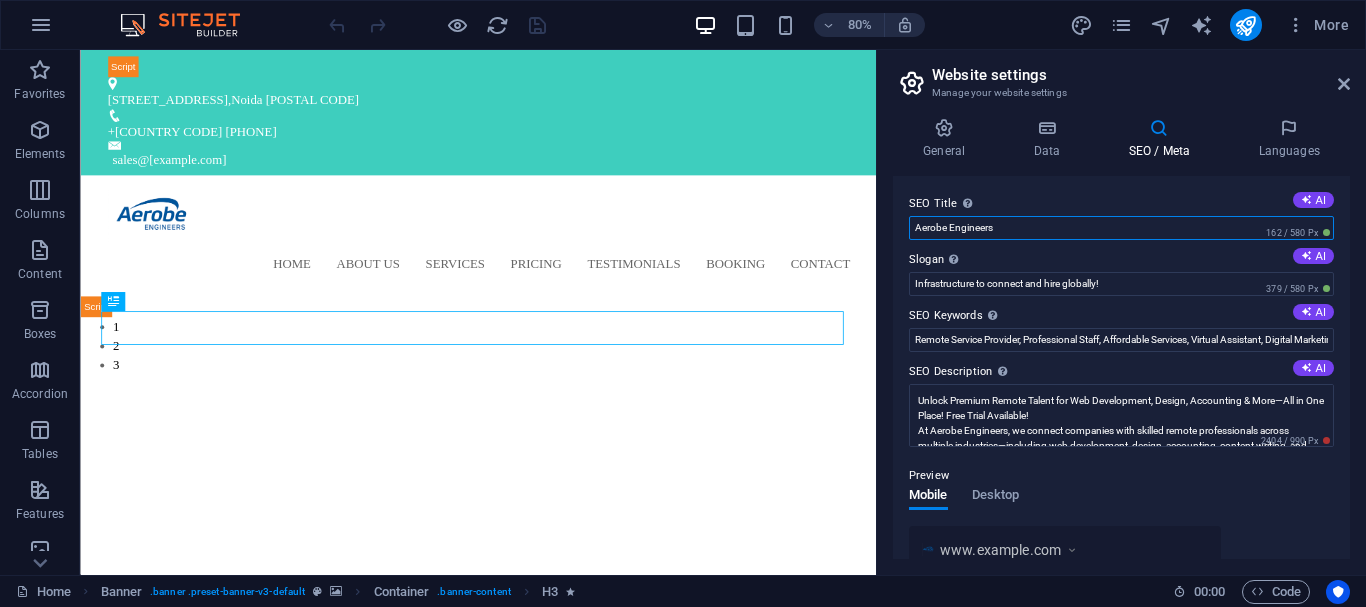 click on "Aerobe Engineers" at bounding box center (1121, 228) 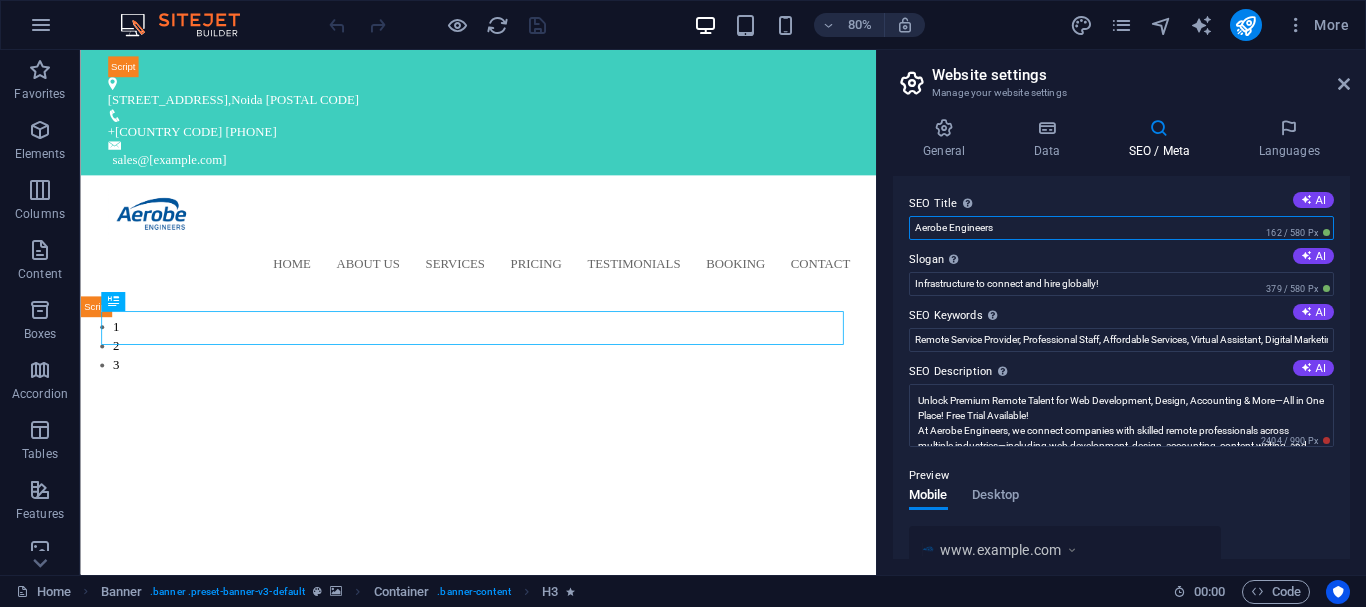paste on "Infrastructure to connect and hire globally!" 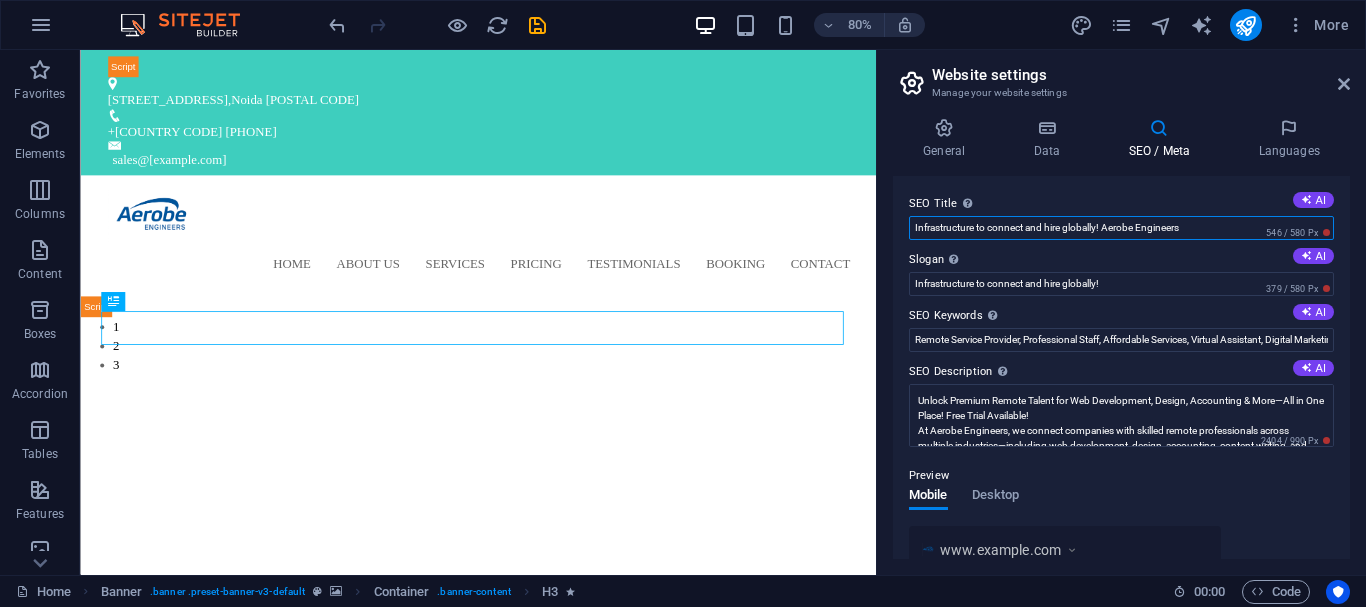 drag, startPoint x: 1199, startPoint y: 227, endPoint x: 903, endPoint y: 224, distance: 296.0152 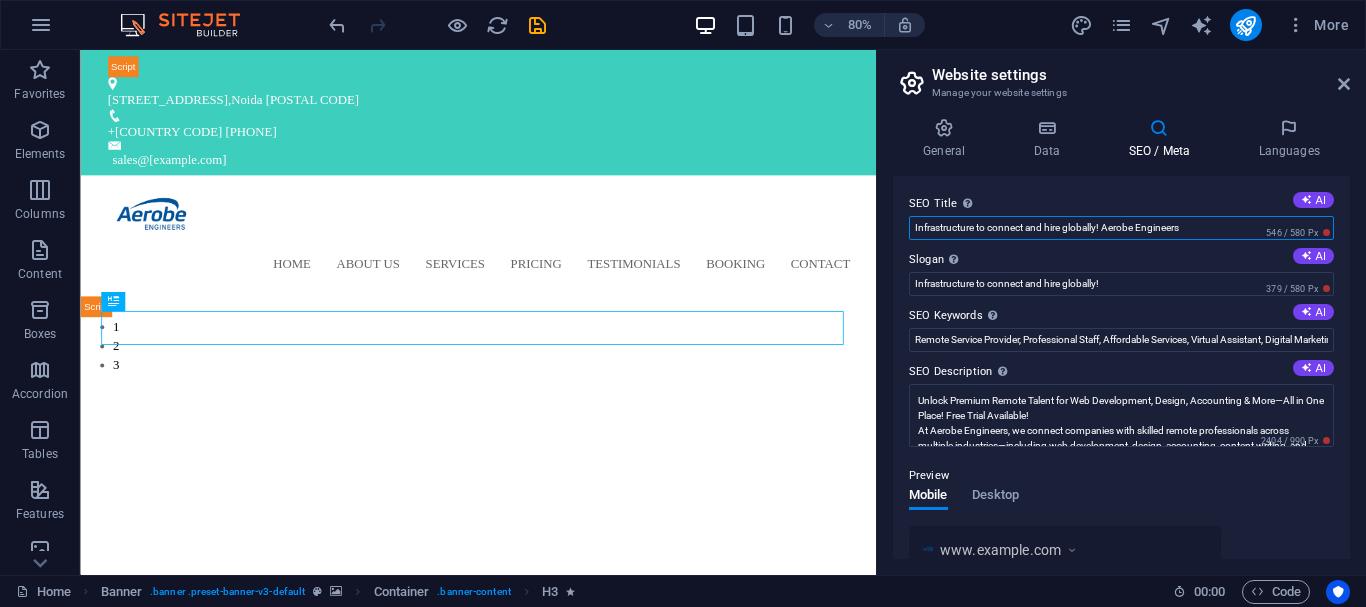 click on "SEO Title The title of your website - make it something that stands out in search engine results. AI Infrastructure to connect and hire globally! Aerobe Engineers 546 / 580 Px Slogan The slogan of your website. AI Infrastructure to connect and hire globally! 379 / 580 Px SEO Keywords Comma-separated list of keywords representing your website. AI Remote Service Provider, Professional Staff, Affordable Services, Virtual Assistant, Digital Marketing Expert, Customer Service Representative, BIM, MEP, Engineering Services, 2D Drafting ,3D Modeling SEO Description Describe the contents of your website - this is crucial for search engines and SEO! AI 2404 / 990 Px Preview Mobile Desktop www.example.com Infrastructure to connect and hire globally! Aerobe Engineers - Infrastructure to connect and hire ... Unlock Premium Remote Talent for Web Development, Design, Accounting & More—All in One Place! Free Trial Available!
At Aerobe Engineers, we connect companies with skilled remote professionals ... Settings Noindex" at bounding box center [1121, 367] 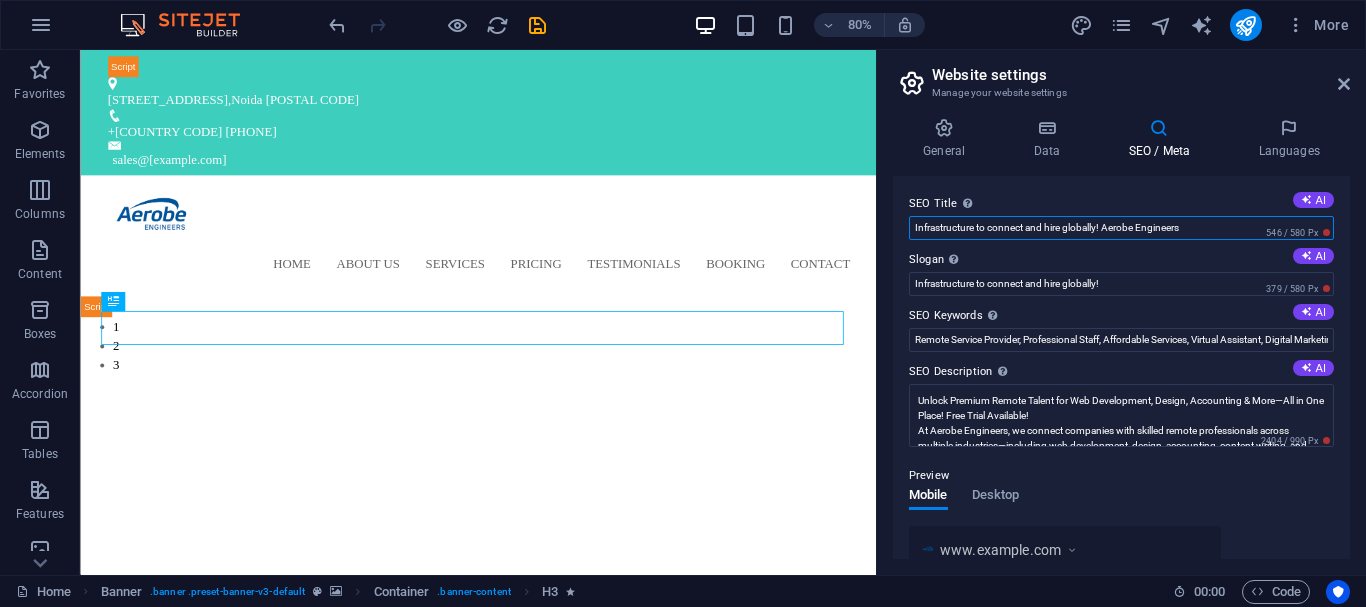 drag, startPoint x: 1100, startPoint y: 224, endPoint x: 911, endPoint y: 215, distance: 189.21416 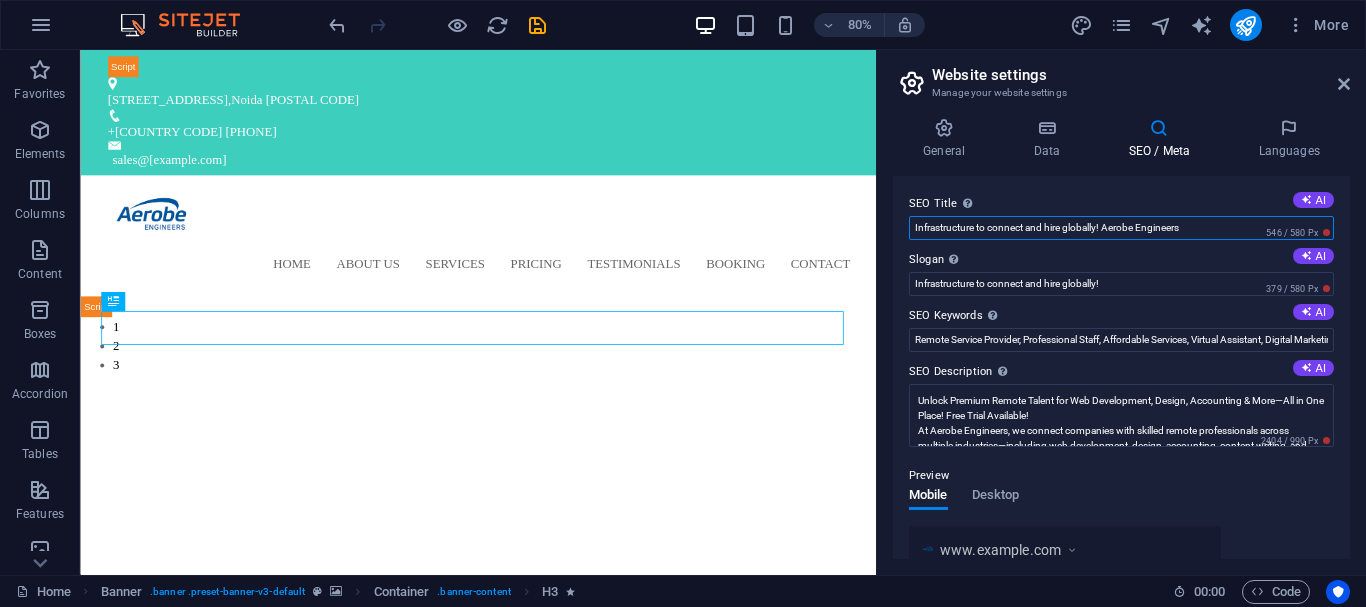 click on "SEO Title The title of your website - make it something that stands out in search engine results. AI Infrastructure to connect and hire globally! Aerobe Engineers 546 / 580 Px" at bounding box center [1121, 216] 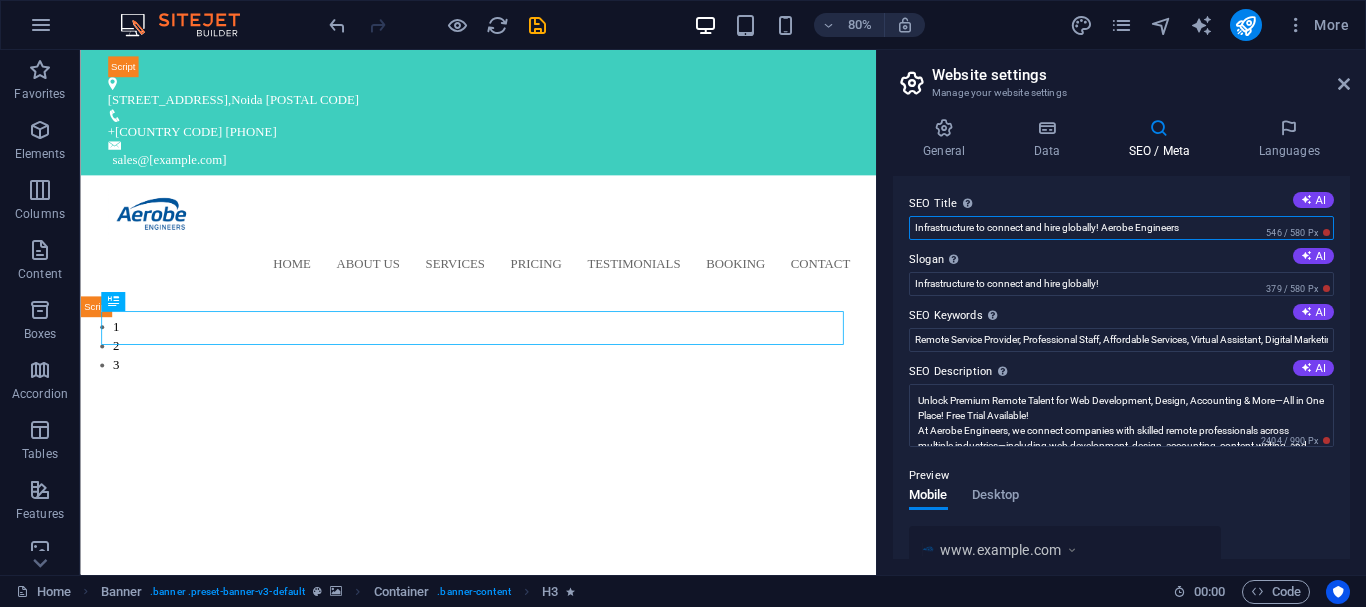 paste on "Hire freelance 2D CAD drafting services for your compan" 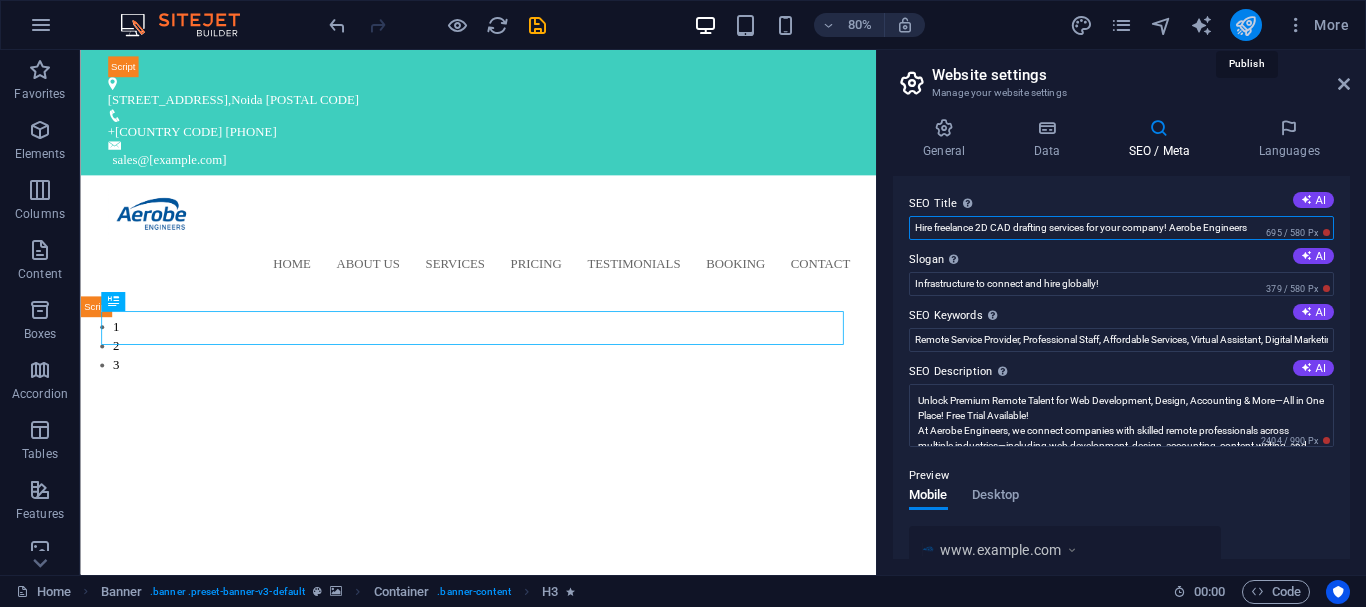 type on "Hire freelance 2D CAD drafting services for your company! Aerobe Engineers" 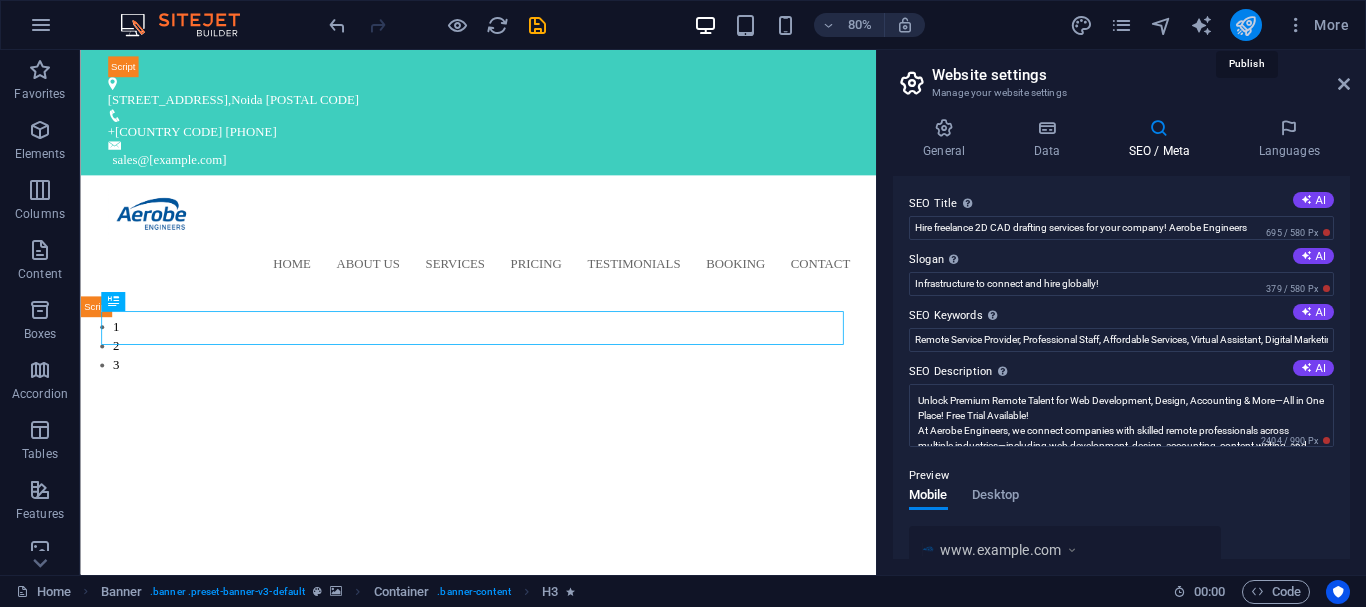 click at bounding box center [1245, 25] 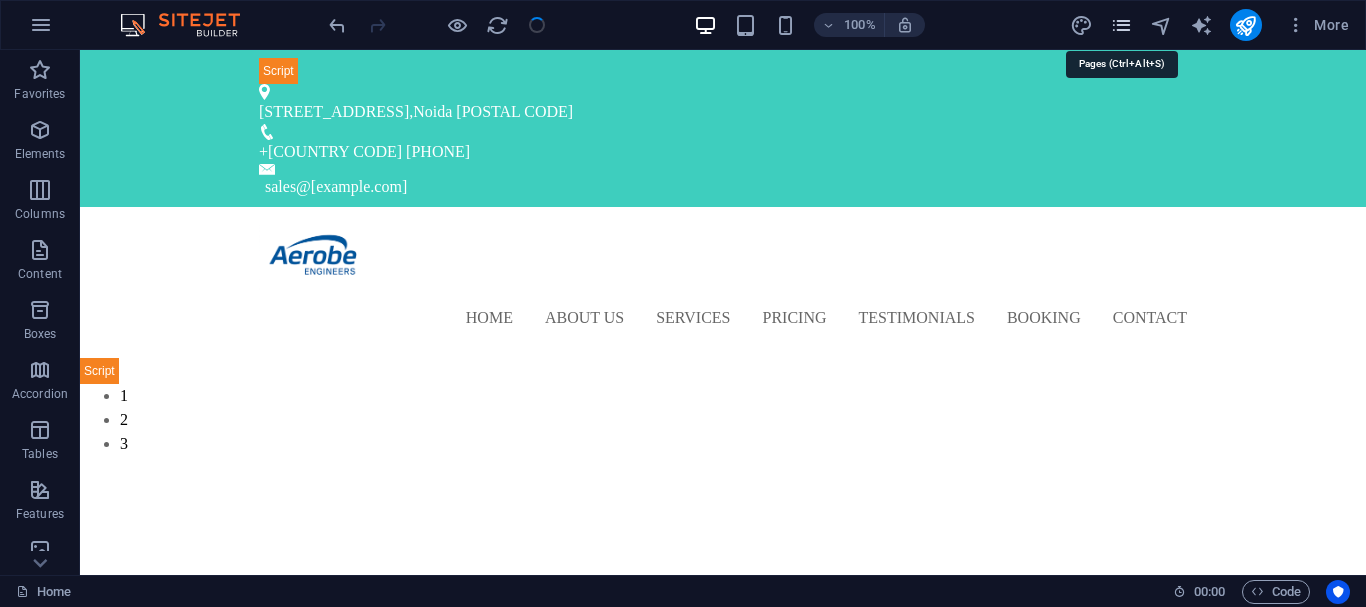 click at bounding box center (1121, 25) 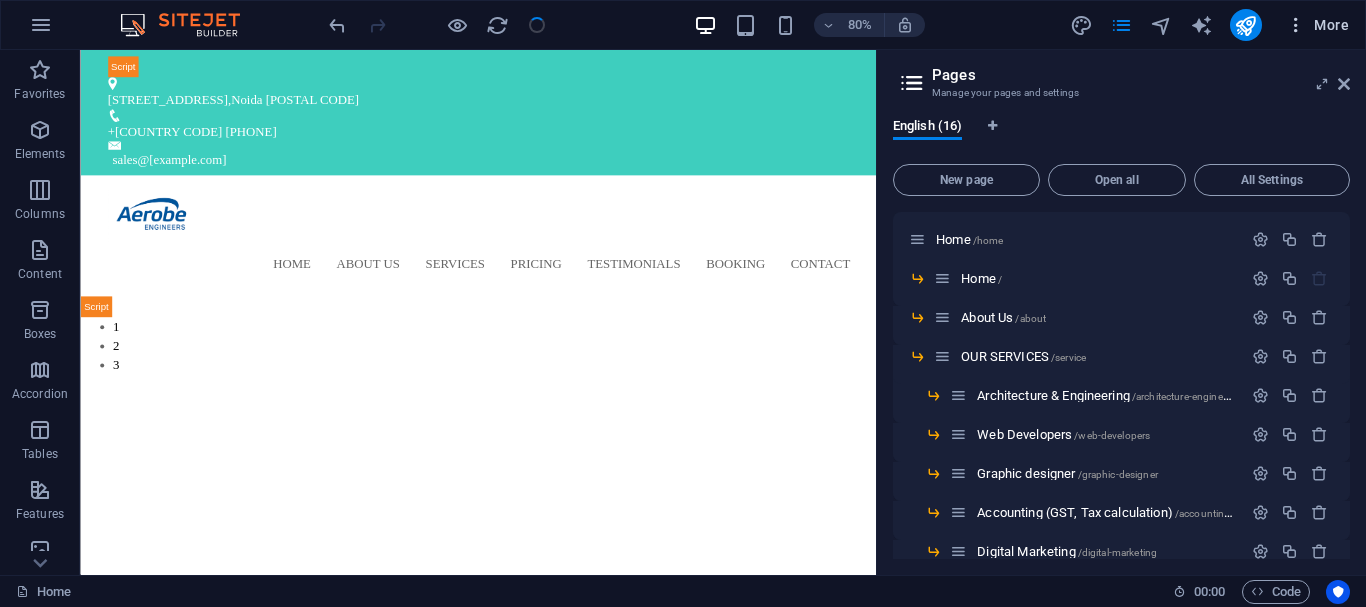 click at bounding box center [1296, 25] 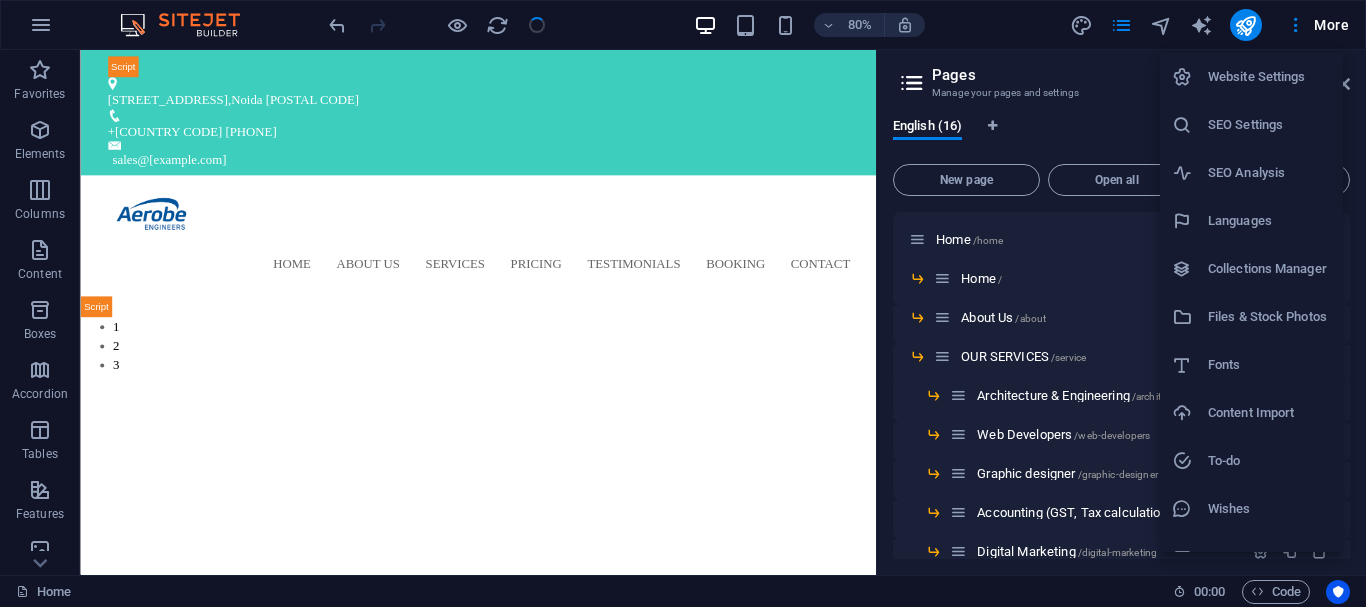 click on "SEO Settings" at bounding box center [1269, 125] 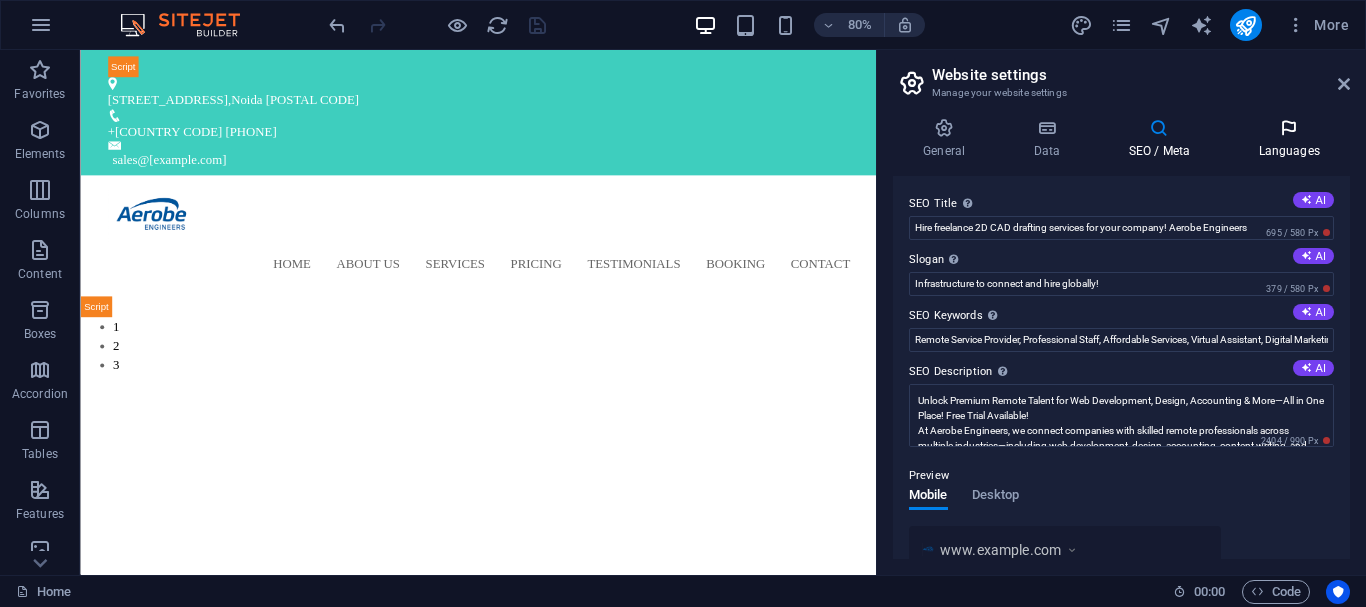 click at bounding box center (1289, 128) 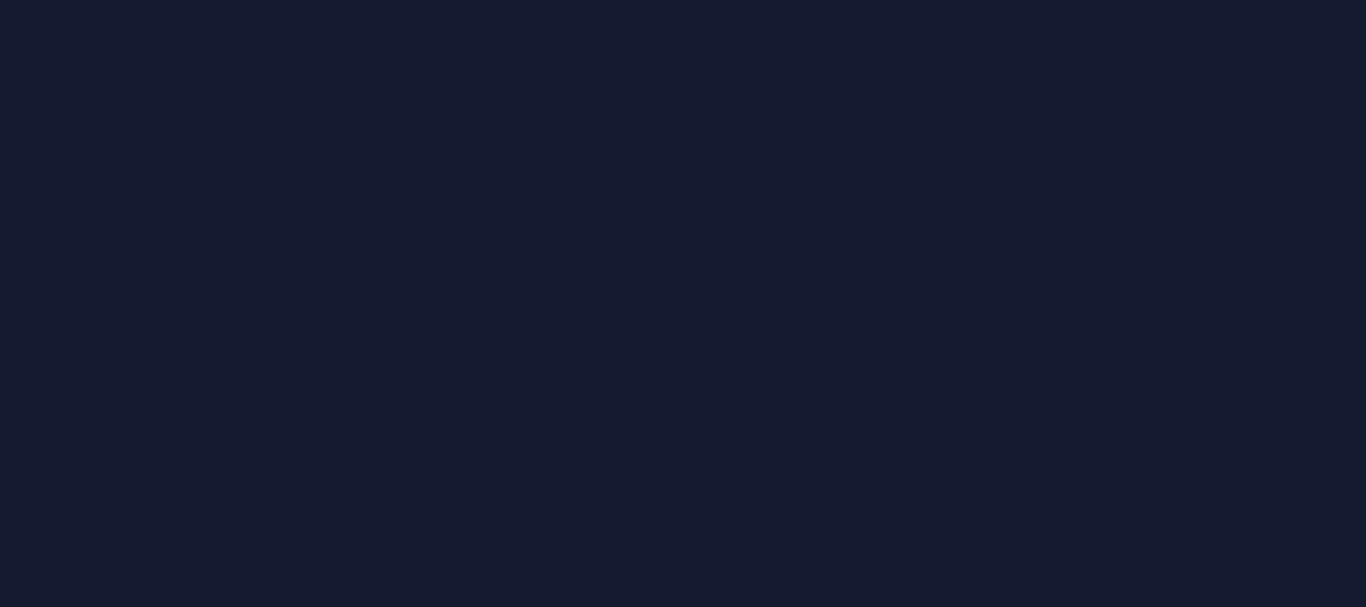 scroll, scrollTop: 0, scrollLeft: 0, axis: both 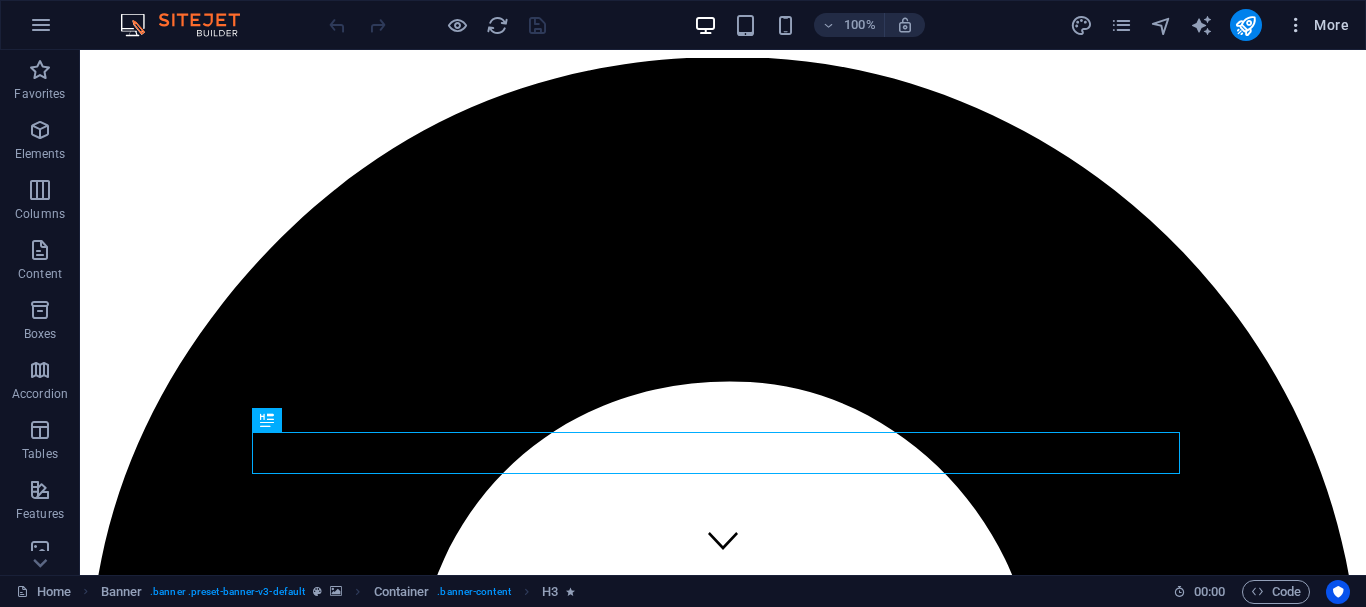 click on "More" at bounding box center [1317, 25] 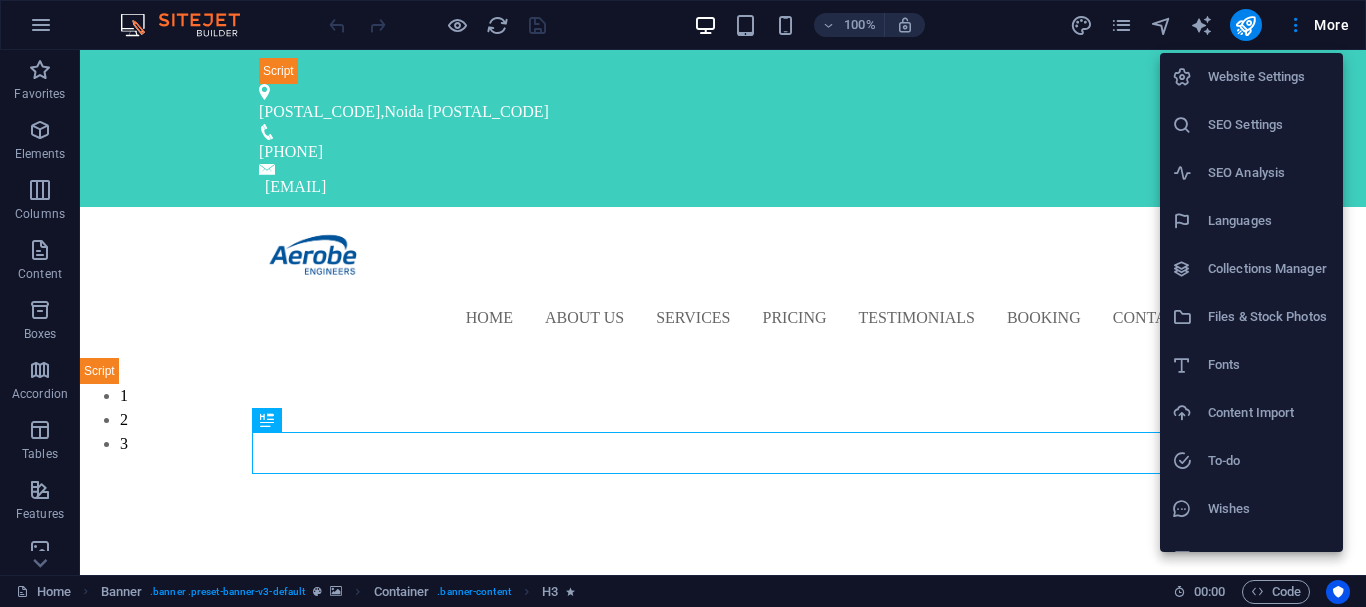 click on "Languages" at bounding box center (1269, 221) 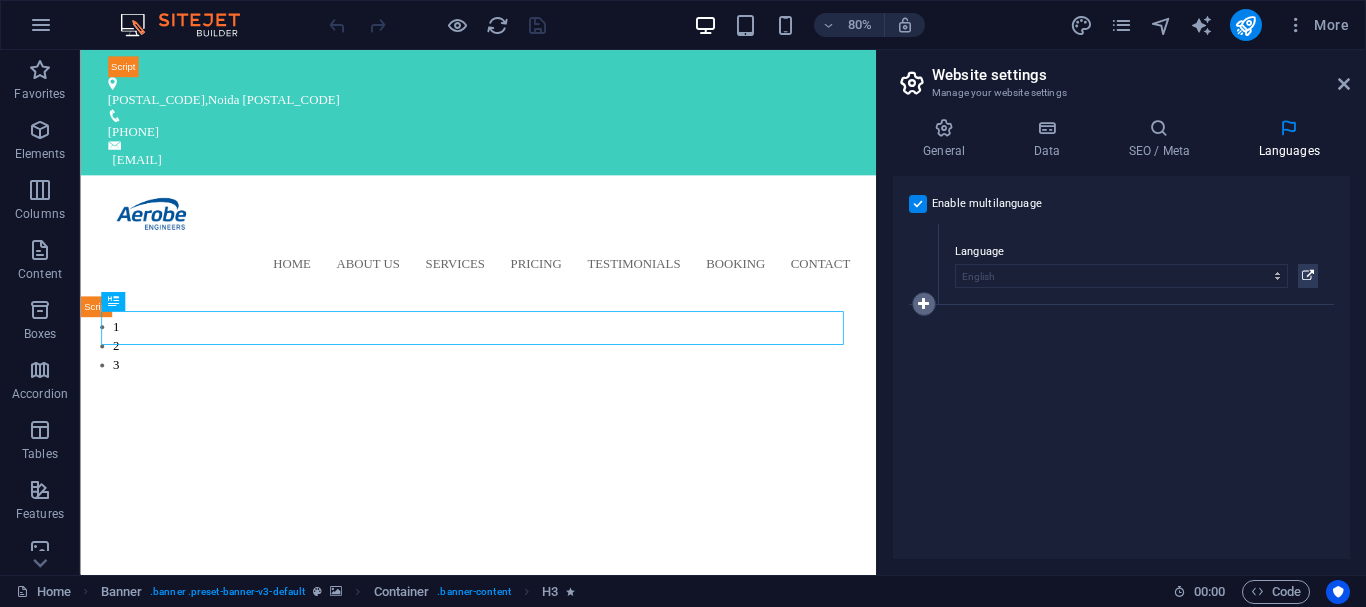 click at bounding box center [924, 304] 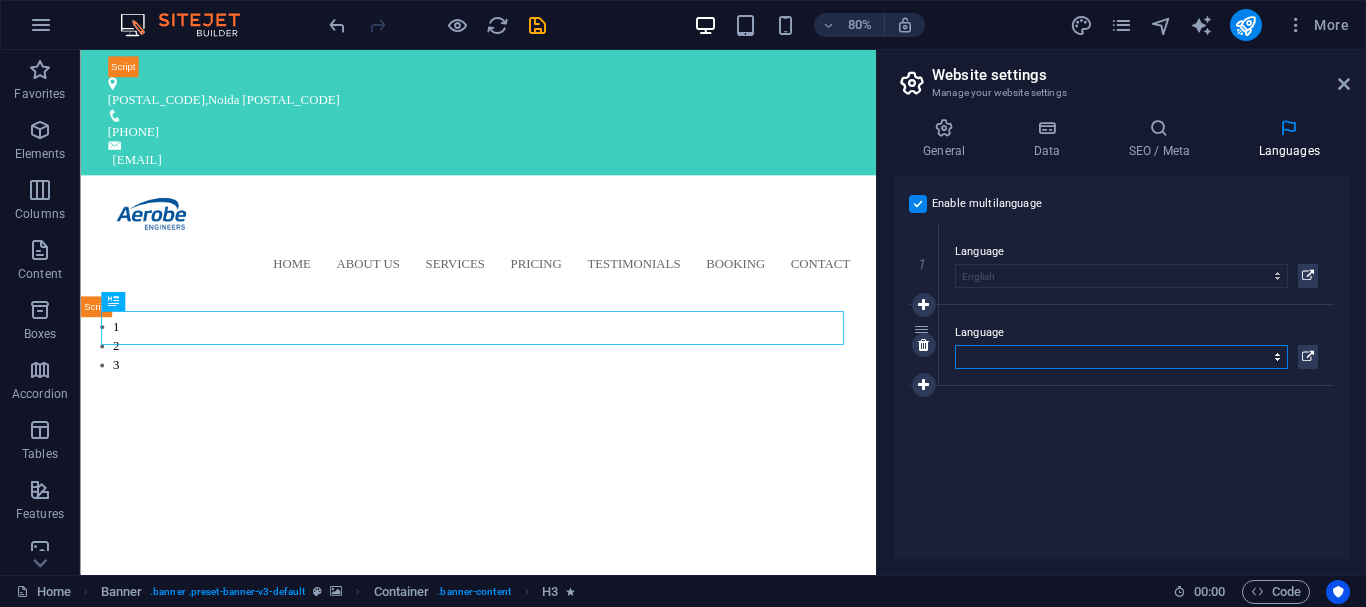 click on "Abkhazian Afar Afrikaans Akan Albanian Amharic Arabic Aragonese Armenian Assamese Avaric Avestan Aymara Azerbaijani Bambara Bashkir Basque Belarusian Bengali Bihari languages Bislama Bokmål Bosnian Breton Bulgarian Burmese Catalan Central Khmer Chamorro Chechen Chinese Church Slavic Chuvash Cornish Corsican Cree Croatian Czech Danish Dutch Dzongkha English Esperanto Estonian Ewe Faroese Farsi (Persian) Fijian Finnish French Fulah Gaelic Galician Ganda Georgian German Greek Greenlandic Guaraní Gujarati Haitian Creole Hausa Hebrew Herero Hindi Hiri Motu Hungarian Icelandic Ido Igbo Indonesian Interlingua Interlingue Inuktitut Inupiaq Irish Italian Japanese Javanese Kannada Kanuri Kashmiri Kazakh Kikuyu Kinyarwanda Komi Kongo Korean Kurdish Kwanyama Kyrgyz Lao Latin Latvian Limburgish Lingala Lithuanian Luba-Katanga Luxembourgish Macedonian Malagasy Malay Malayalam Maldivian Maltese Manx Maori Marathi Marshallese Mongolian Nauru Navajo Ndonga Nepali North Ndebele Northern Sami Norwegian Norwegian Nynorsk Nuosu" at bounding box center (1121, 357) 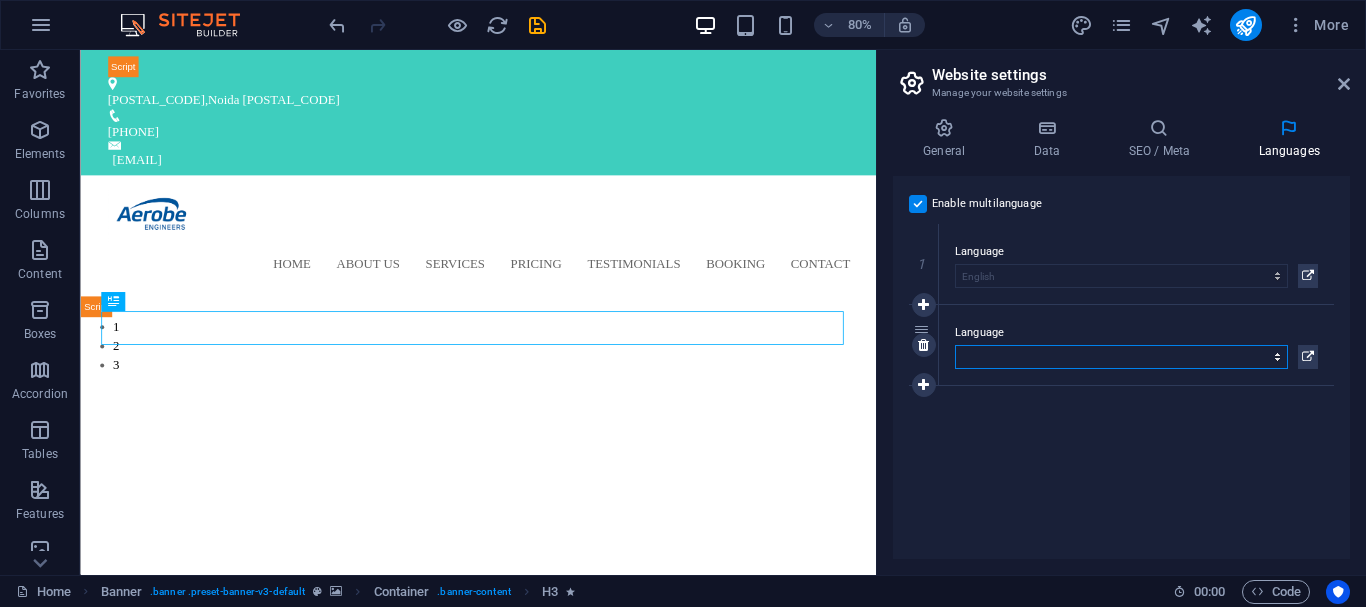 select on "6" 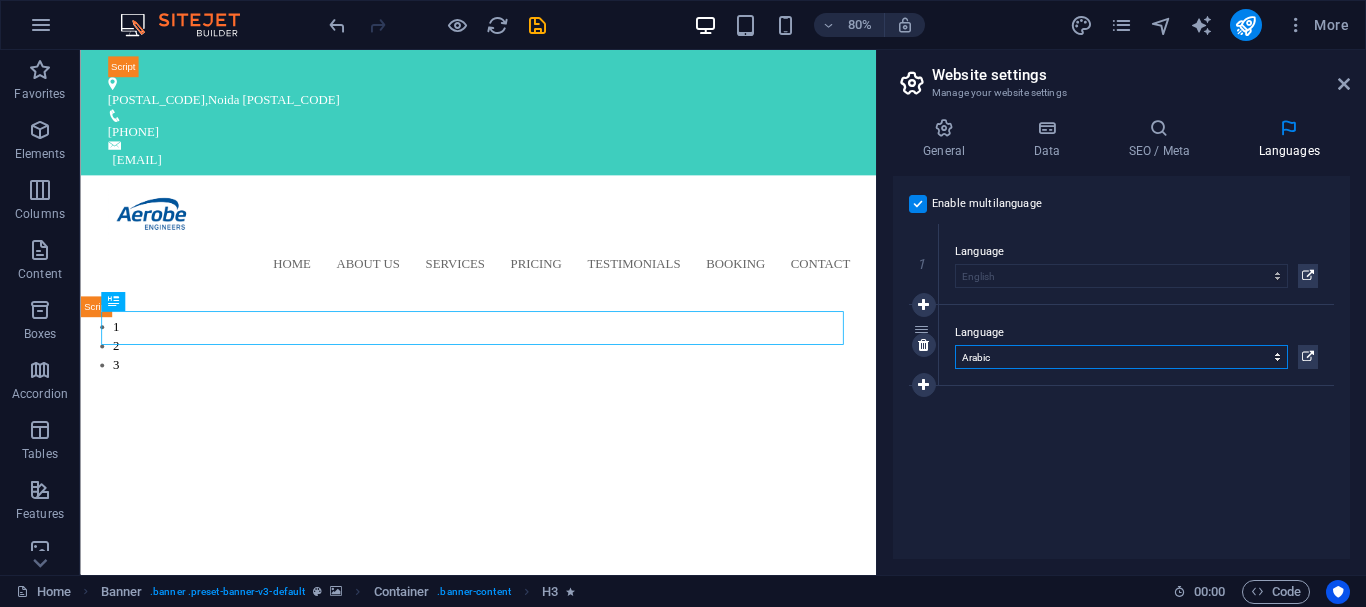 click on "Abkhazian Afar Afrikaans Akan Albanian Amharic Arabic Aragonese Armenian Assamese Avaric Avestan Aymara Azerbaijani Bambara Bashkir Basque Belarusian Bengali Bihari languages Bislama Bokmål Bosnian Breton Bulgarian Burmese Catalan Central Khmer Chamorro Chechen Chinese Church Slavic Chuvash Cornish Corsican Cree Croatian Czech Danish Dutch Dzongkha English Esperanto Estonian Ewe Faroese Farsi (Persian) Fijian Finnish French Fulah Gaelic Galician Ganda Georgian German Greek Greenlandic Guaraní Gujarati Haitian Creole Hausa Hebrew Herero Hindi Hiri Motu Hungarian Icelandic Ido Igbo Indonesian Interlingua Interlingue Inuktitut Inupiaq Irish Italian Japanese Javanese Kannada Kanuri Kashmiri Kazakh Kikuyu Kinyarwanda Komi Kongo Korean Kurdish Kwanyama Kyrgyz Lao Latin Latvian Limburgish Lingala Lithuanian Luba-Katanga Luxembourgish Macedonian Malagasy Malay Malayalam Maldivian Maltese Manx Maori Marathi Marshallese Mongolian Nauru Navajo Ndonga Nepali North Ndebele Northern Sami Norwegian Norwegian Nynorsk Nuosu" at bounding box center [1121, 357] 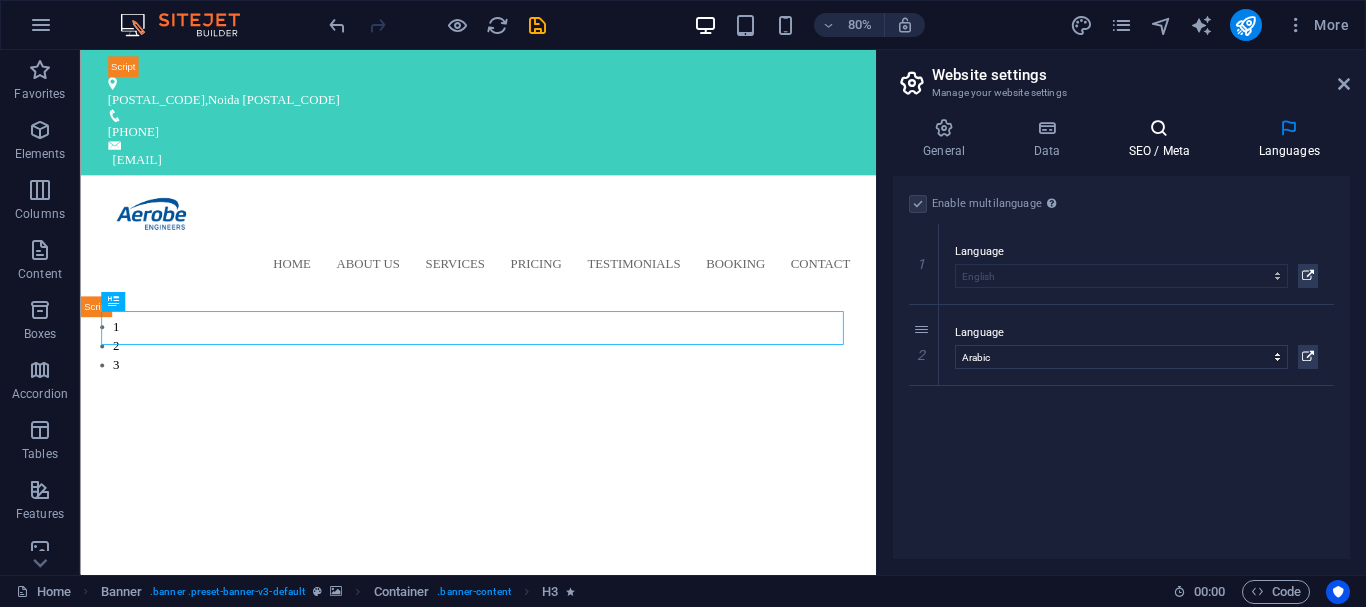 click on "SEO / Meta" at bounding box center (1163, 139) 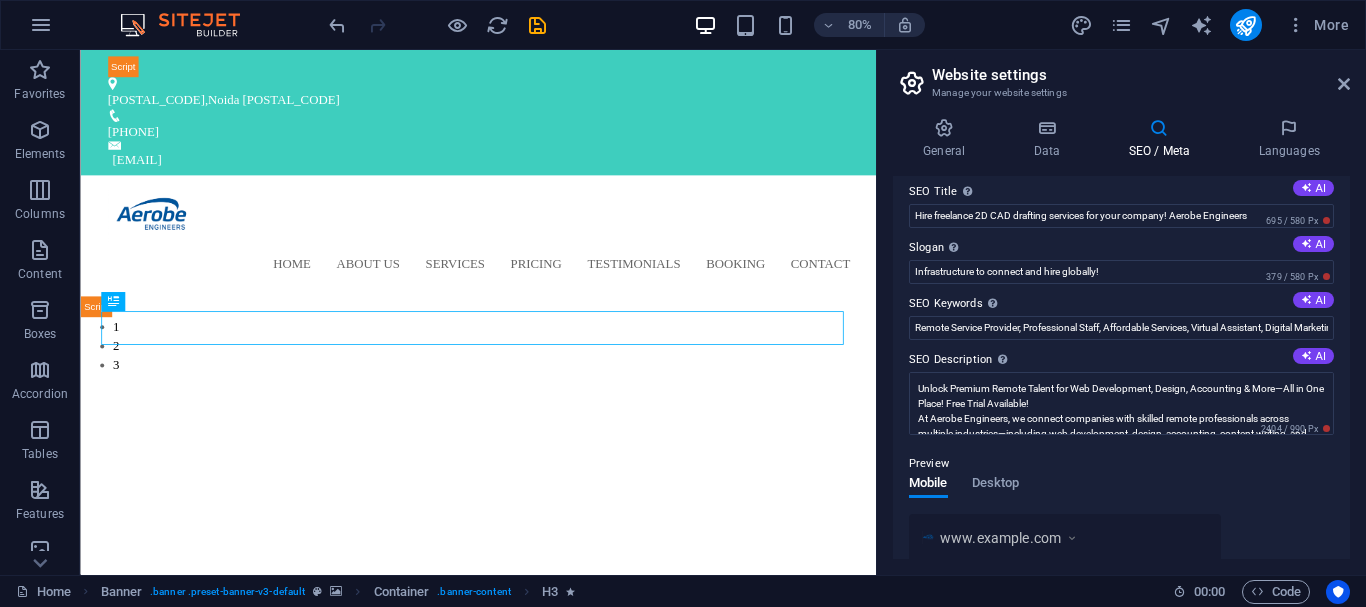 scroll, scrollTop: 0, scrollLeft: 0, axis: both 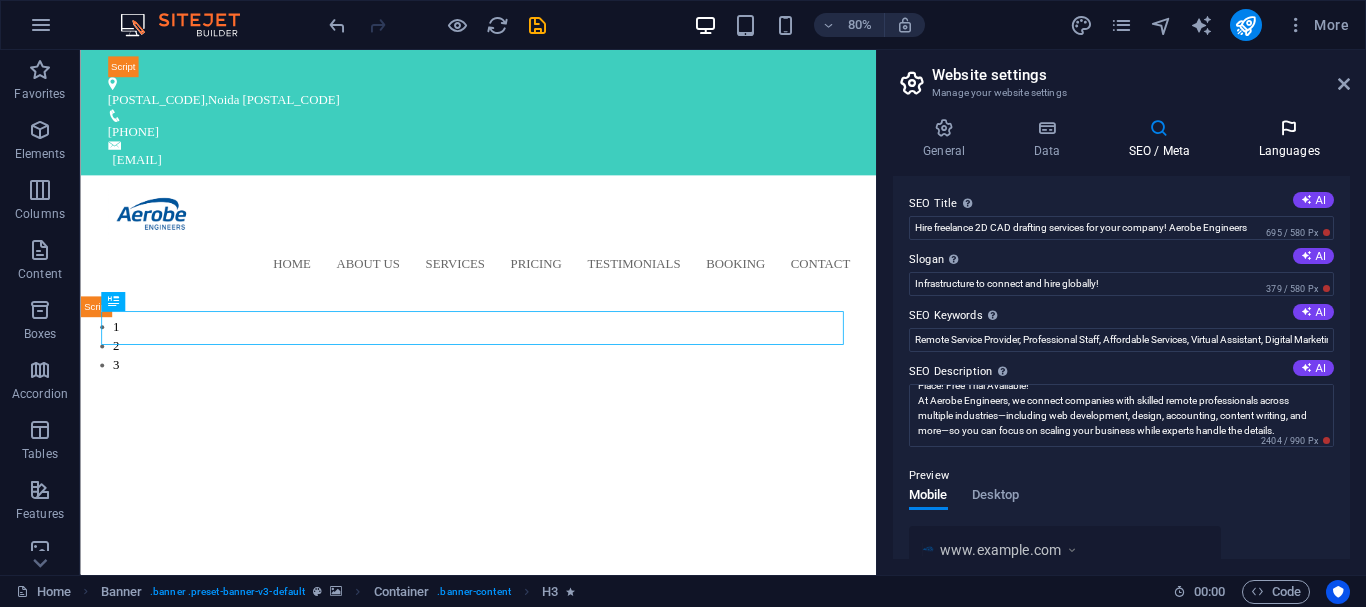 click at bounding box center (1289, 128) 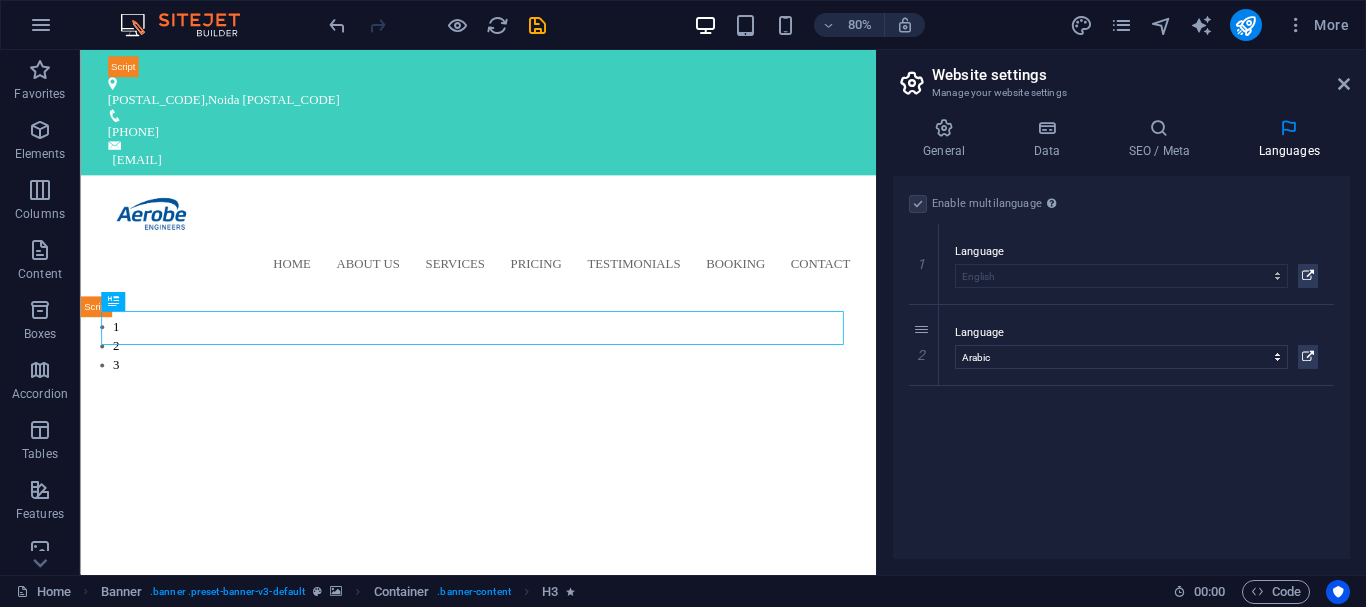 select on "6" 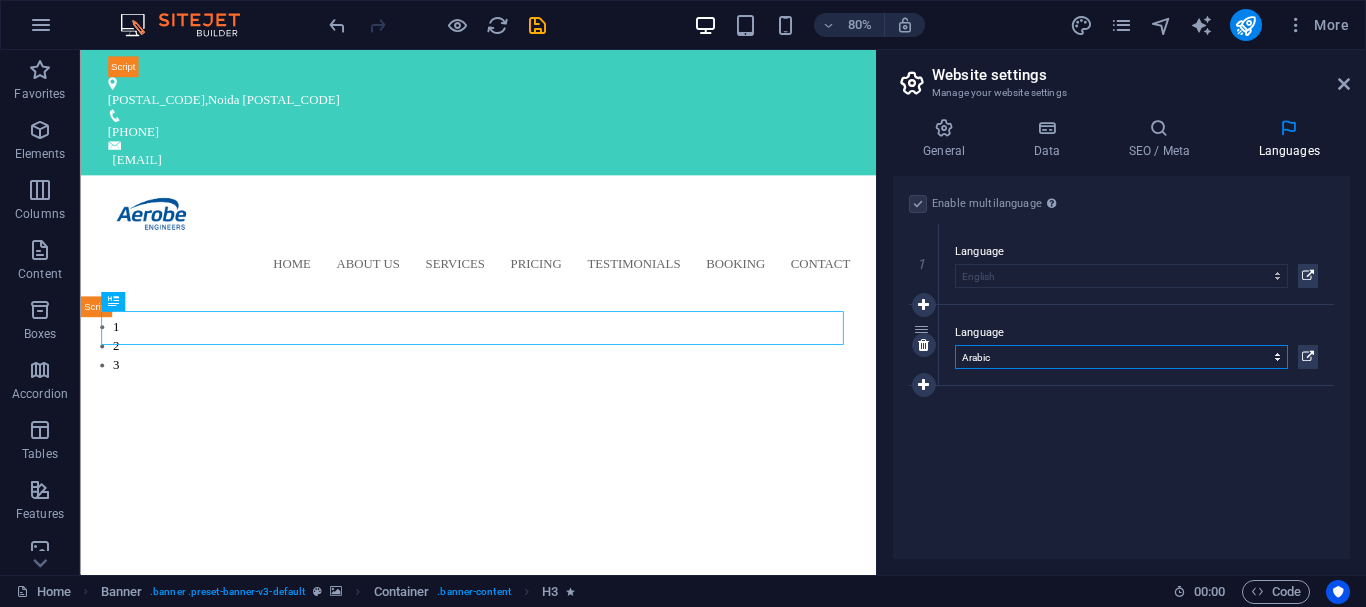 click on "Abkhazian Afar Afrikaans Akan Albanian Amharic Arabic Aragonese Armenian Assamese Avaric Avestan Aymara Azerbaijani Bambara Bashkir Basque Belarusian Bengali Bihari languages Bislama Bokmål Bosnian Breton Bulgarian Burmese Catalan Central Khmer Chamorro Chechen Chinese Church Slavic Chuvash Cornish Corsican Cree Croatian Czech Danish Dutch Dzongkha English Esperanto Estonian Ewe Faroese Farsi (Persian) Fijian Finnish French Fulah Gaelic Galician Ganda Georgian German Greek Greenlandic Guaraní Gujarati Haitian Creole Hausa Hebrew Herero Hindi Hiri Motu Hungarian Icelandic Ido Igbo Indonesian Interlingua Interlingue Inuktitut Inupiaq Irish Italian Japanese Javanese Kannada Kanuri Kashmiri Kazakh Kikuyu Kinyarwanda Komi Kongo Korean Kurdish Kwanyama Kyrgyz Lao Latin Latvian Limburgish Lingala Lithuanian Luba-Katanga Luxembourgish Macedonian Malagasy Malay Malayalam Maldivian Maltese Manx Maori Marathi Marshallese Mongolian Nauru Navajo Ndonga Nepali North Ndebele Northern Sami Norwegian Norwegian Nynorsk Nuosu" at bounding box center (1121, 357) 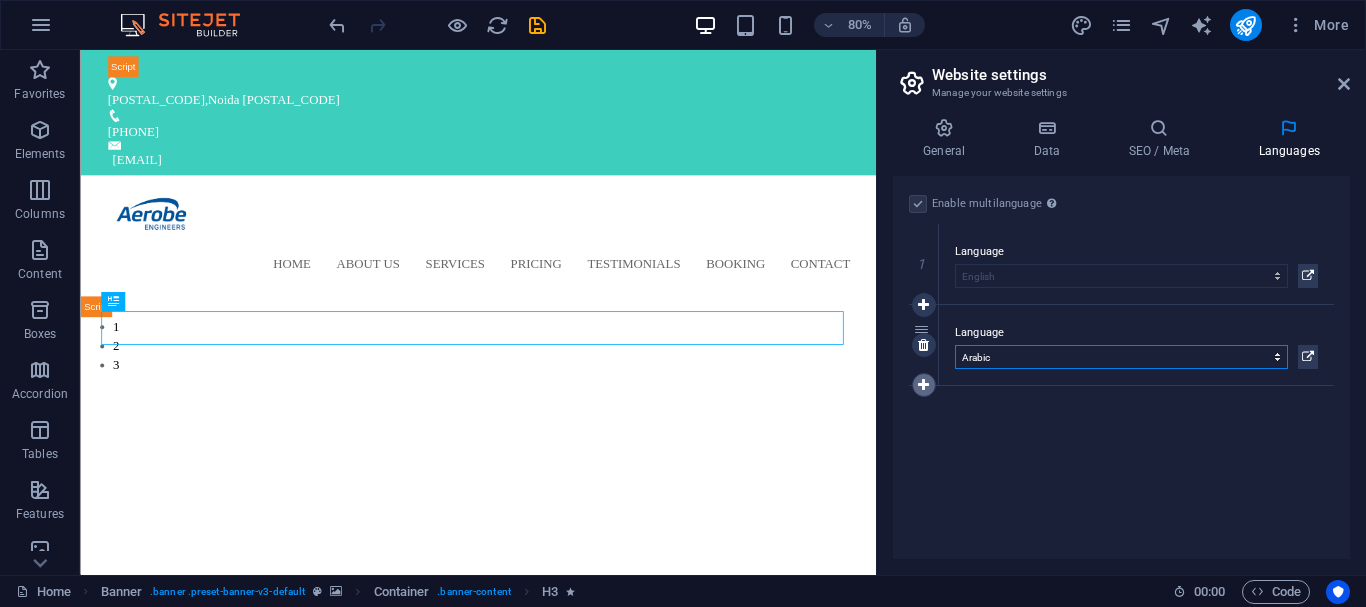 click at bounding box center [923, 385] 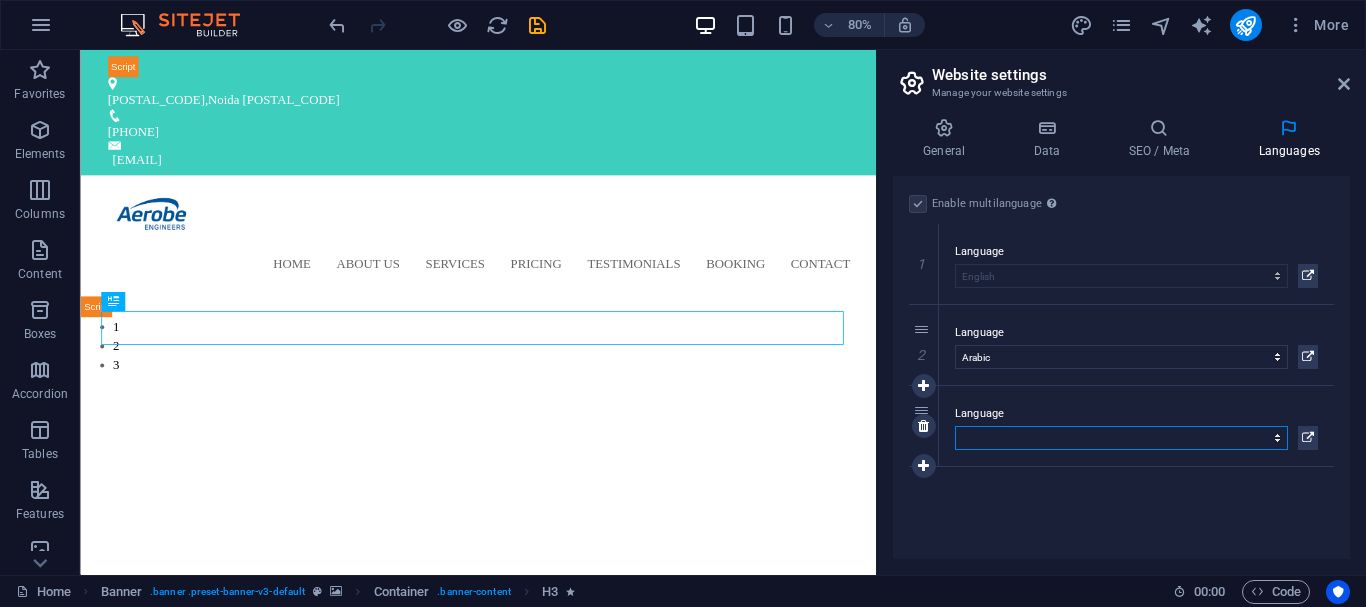 click on "Abkhazian Afar Afrikaans Akan Albanian Amharic Arabic Aragonese Armenian Assamese Avaric Avestan Aymara Azerbaijani Bambara Bashkir Basque Belarusian Bengali Bihari languages Bislama Bokmål Bosnian Breton Bulgarian Burmese Catalan Central Khmer Chamorro Chechen Chinese Church Slavic Chuvash Cornish Corsican Cree Croatian Czech Danish Dutch Dzongkha English Esperanto Estonian Ewe Faroese Farsi (Persian) Fijian Finnish French Fulah Gaelic Galician Ganda Georgian German Greek Greenlandic Guaraní Gujarati Haitian Creole Hausa Hebrew Herero Hindi Hiri Motu Hungarian Icelandic Ido Igbo Indonesian Interlingua Interlingue Inuktitut Inupiaq Irish Italian Japanese Javanese Kannada Kanuri Kashmiri Kazakh Kikuyu Kinyarwanda Komi Kongo Korean Kurdish Kwanyama Kyrgyz Lao Latin Latvian Limburgish Lingala Lithuanian Luba-Katanga Luxembourgish Macedonian Malagasy Malay Malayalam Maldivian Maltese Manx Maori Marathi Marshallese Mongolian Nauru Navajo Ndonga Nepali North Ndebele Northern Sami Norwegian Norwegian Nynorsk Nuosu" at bounding box center (1121, 438) 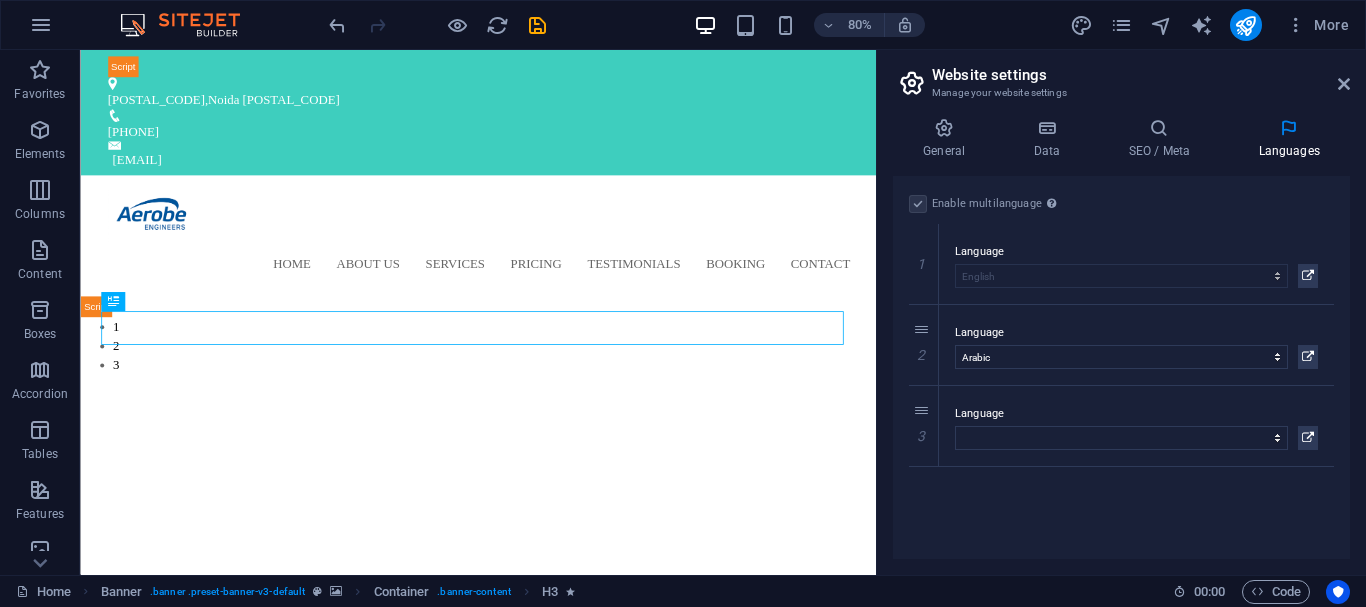 click on "Enable multilanguage To disable multilanguage delete all languages until only one language remains. Website language Abkhazian Afar Afrikaans Akan Albanian Amharic Arabic Aragonese Armenian Assamese Avaric Avestan Aymara Azerbaijani Bambara Bashkir Basque Belarusian Bengali Bihari languages Bislama Bokmål Bosnian Breton Bulgarian Burmese Catalan Central Khmer Chamorro Chechen Chinese Church Slavic Chuvash Cornish Corsican Cree Croatian Czech Danish Dutch Dzongkha English Esperanto Estonian Ewe Faroese Farsi (Persian) Fijian Finnish French Fulah Gaelic Galician Ganda Georgian German Greek Greenlandic Guaraní Gujarati Haitian Creole Hausa Hebrew Herero Hindi Hiri Motu Hungarian Icelandic Ido Igbo Indonesian Interlingua Interlingue Inuktitut Inupiaq Irish Italian Japanese Javanese Kannada Kanuri Kashmiri Kazakh Kikuyu Kinyarwanda Komi Kongo Korean Kurdish Kwanyama Kyrgyz Lao Latin Latvian Limburgish Lingala Lithuanian Luba-Katanga Luxembourgish Macedonian Malagasy Malay Malayalam Maldivian Maltese Manx Maori 1" at bounding box center (1121, 367) 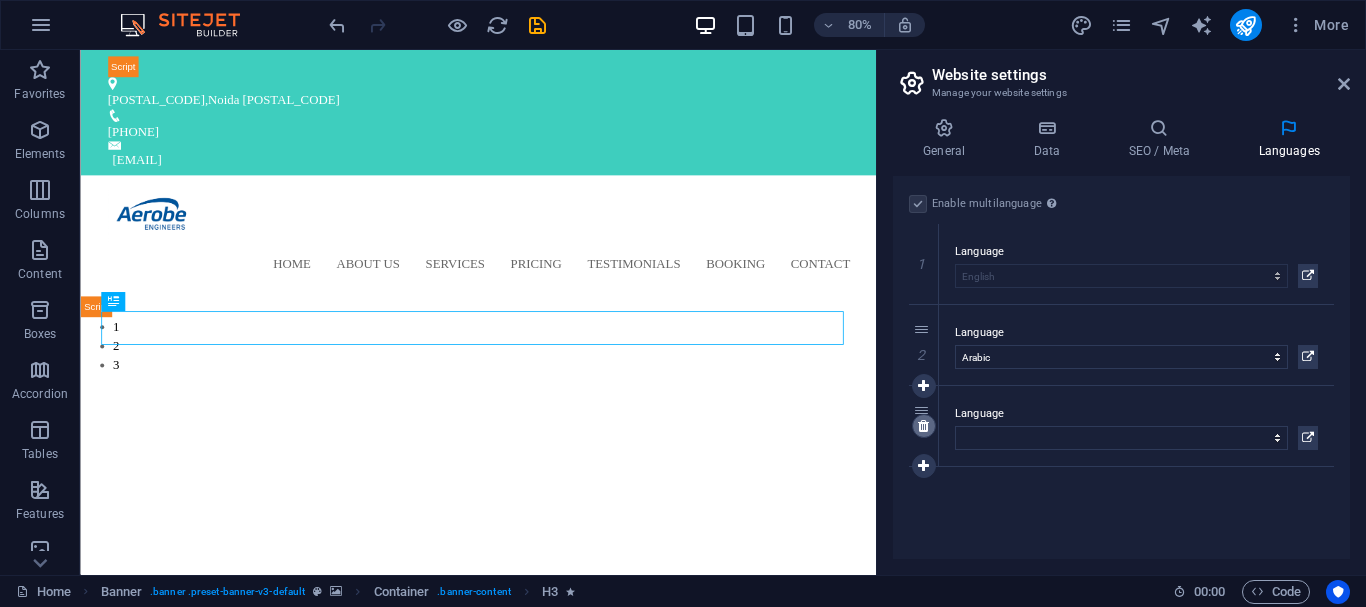 click at bounding box center (923, 426) 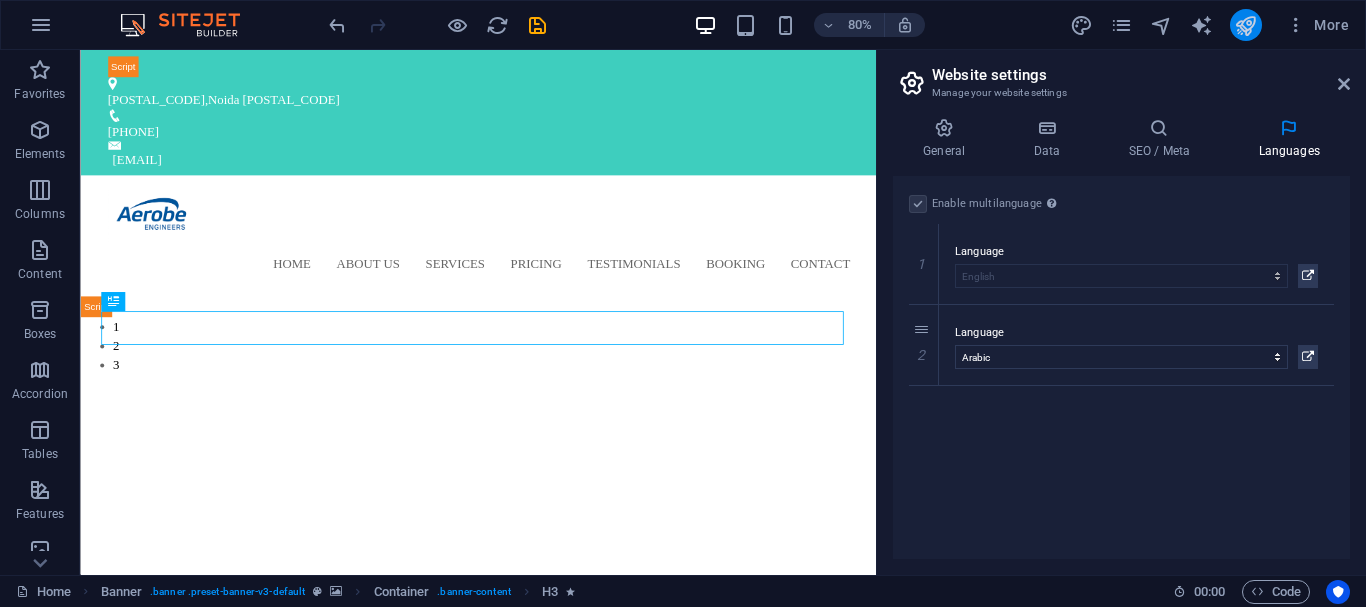 click at bounding box center [1245, 25] 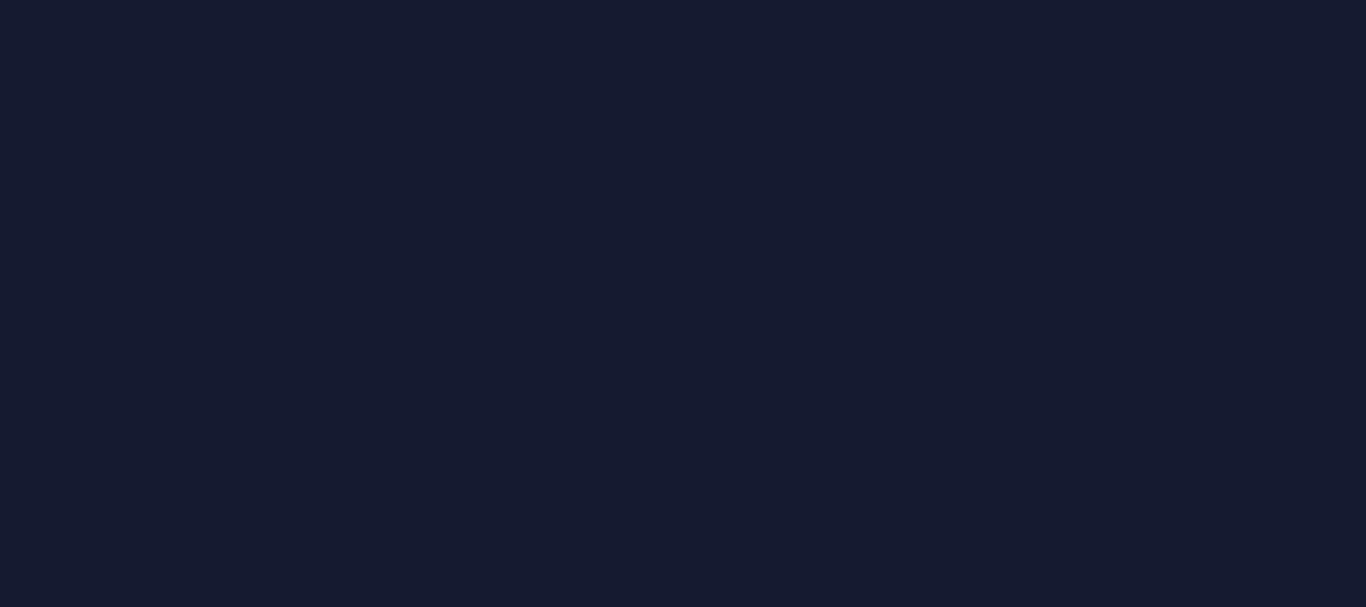 scroll, scrollTop: 0, scrollLeft: 0, axis: both 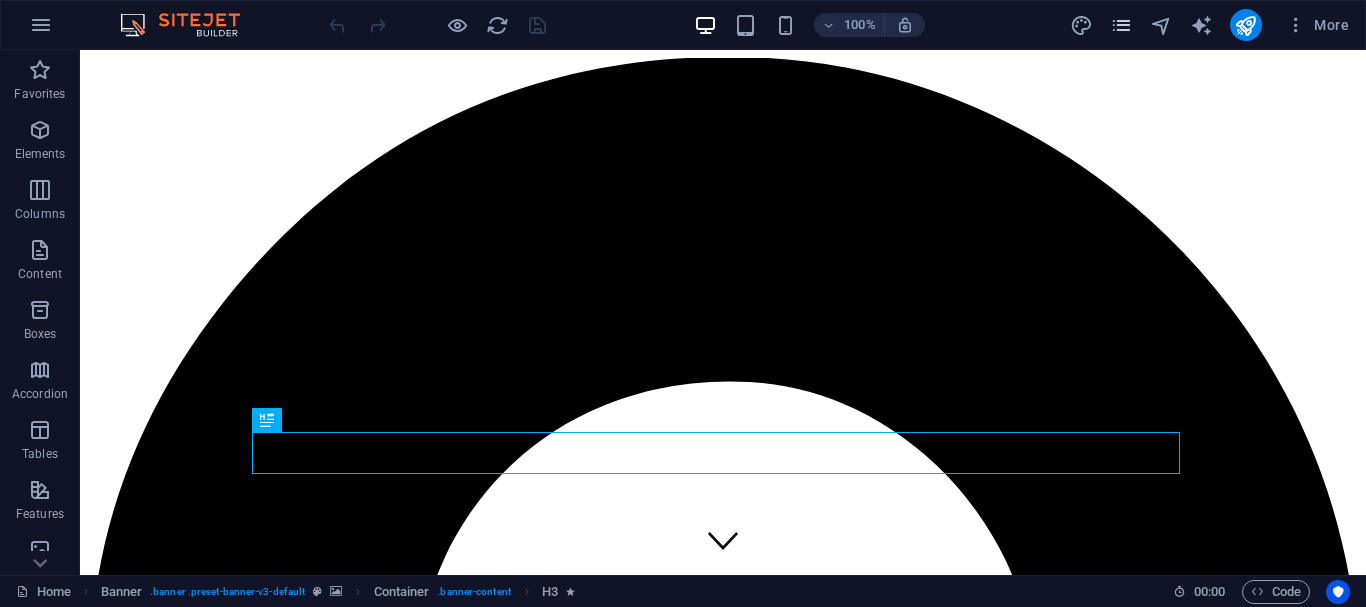 drag, startPoint x: 1116, startPoint y: 7, endPoint x: 1122, endPoint y: 19, distance: 13.416408 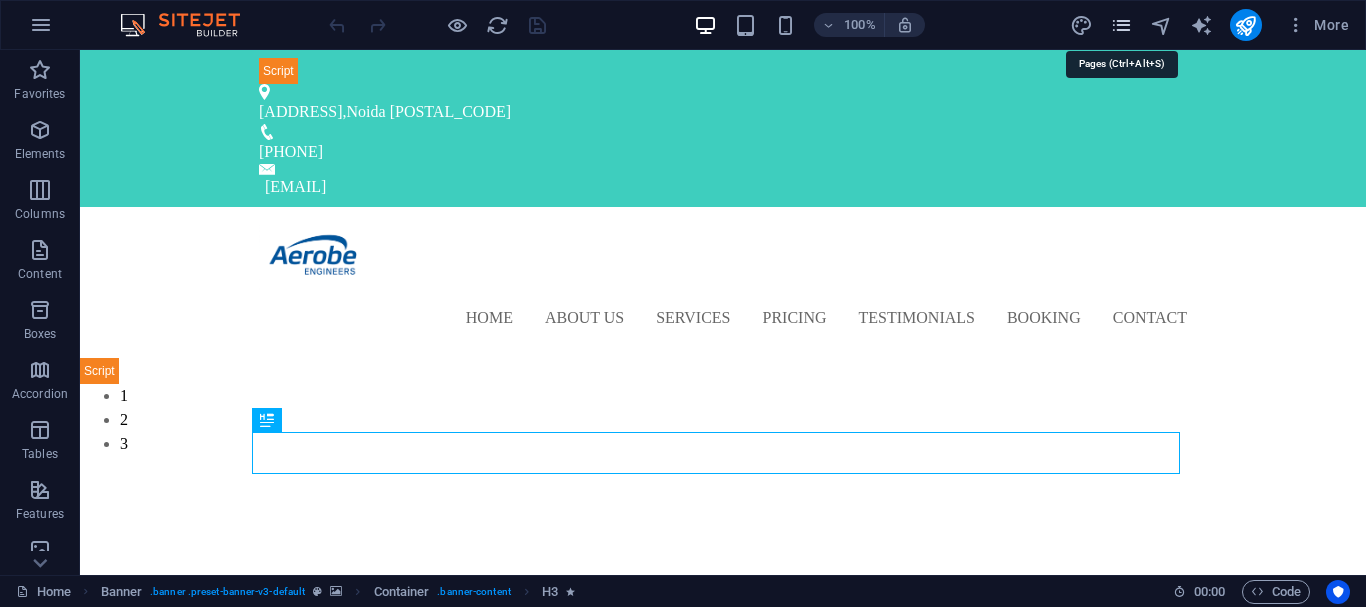 click at bounding box center (1121, 25) 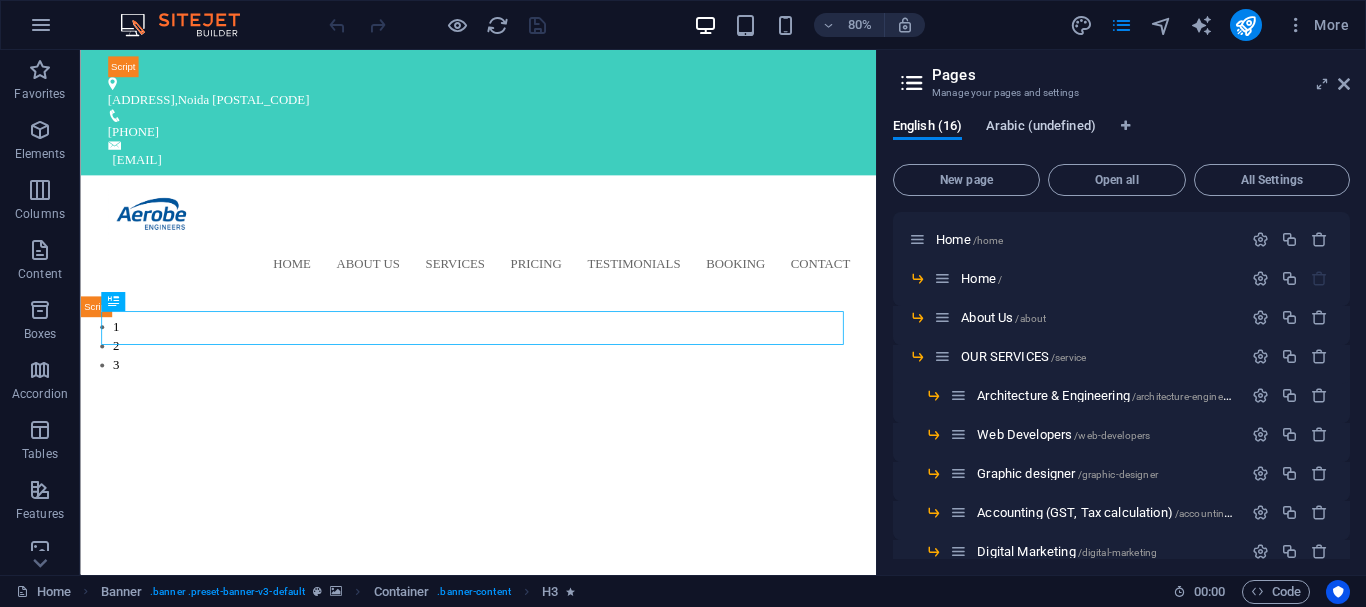 click on "Arabic (undefined)" at bounding box center (1041, 128) 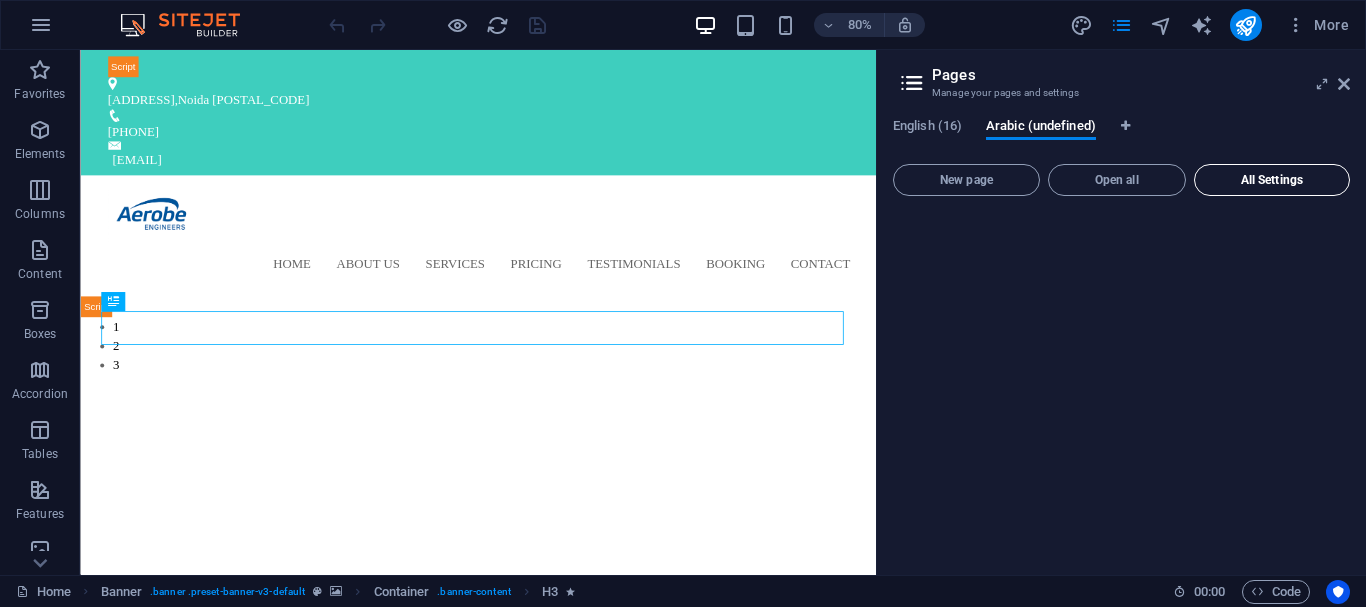 click on "All Settings" at bounding box center (1272, 180) 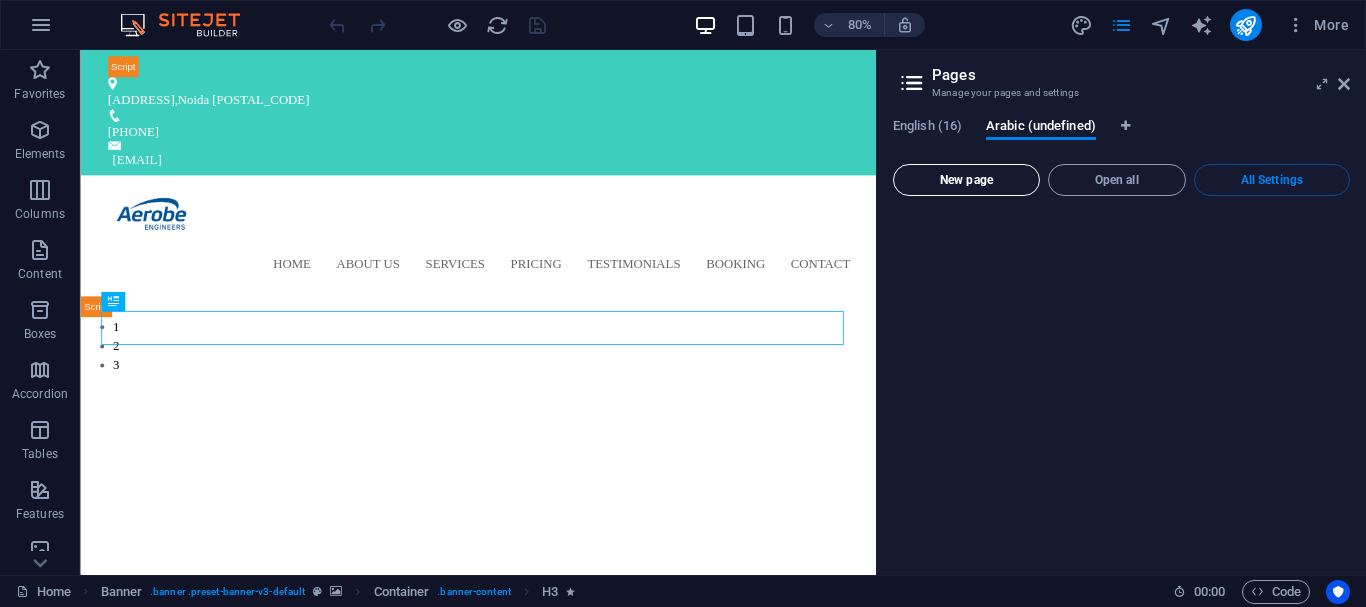 click on "New page" at bounding box center [966, 180] 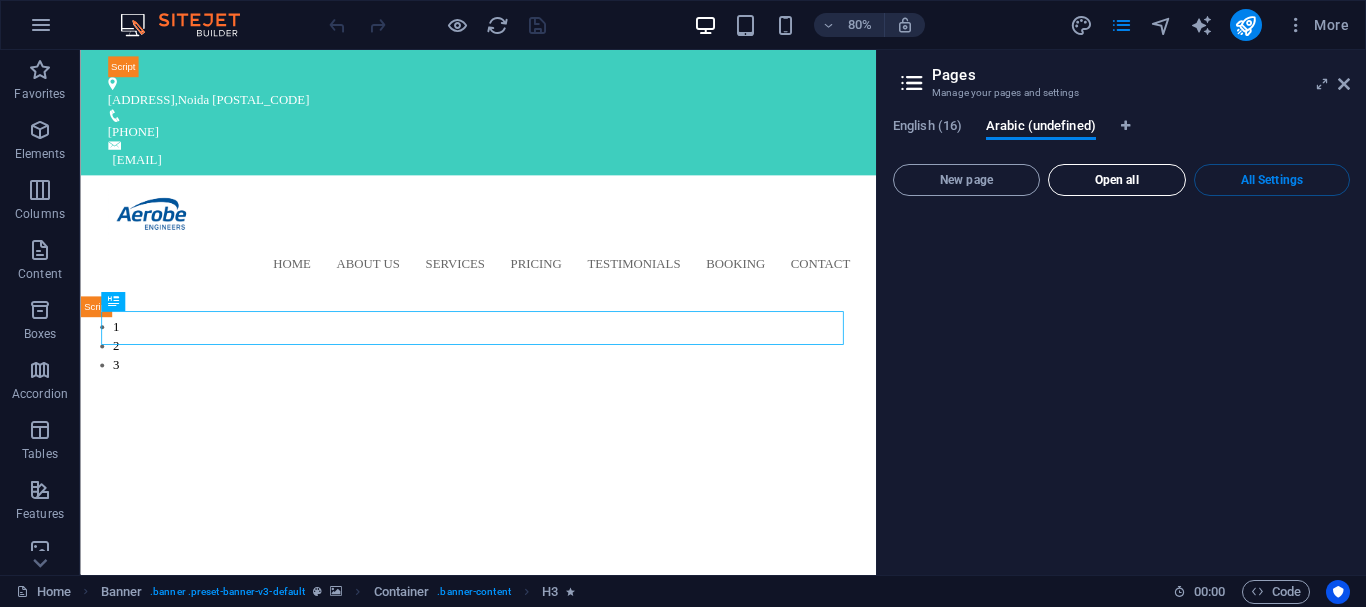 click on "Open all" at bounding box center (1117, 180) 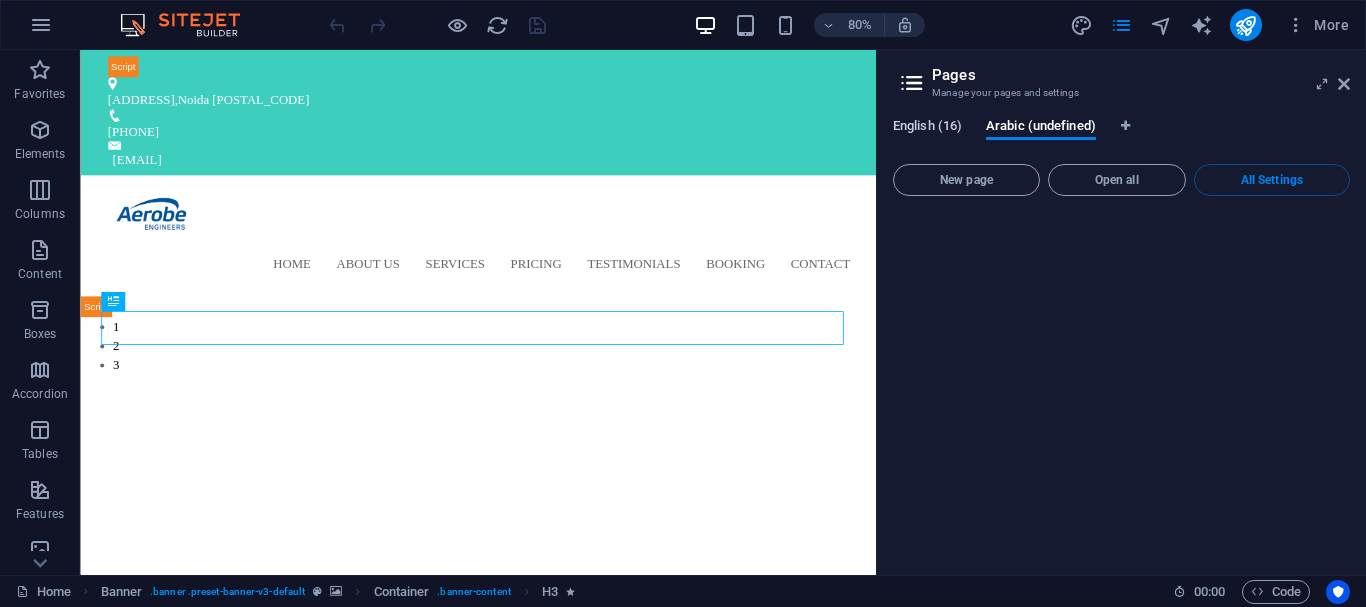 drag, startPoint x: 946, startPoint y: 120, endPoint x: 961, endPoint y: 123, distance: 15.297058 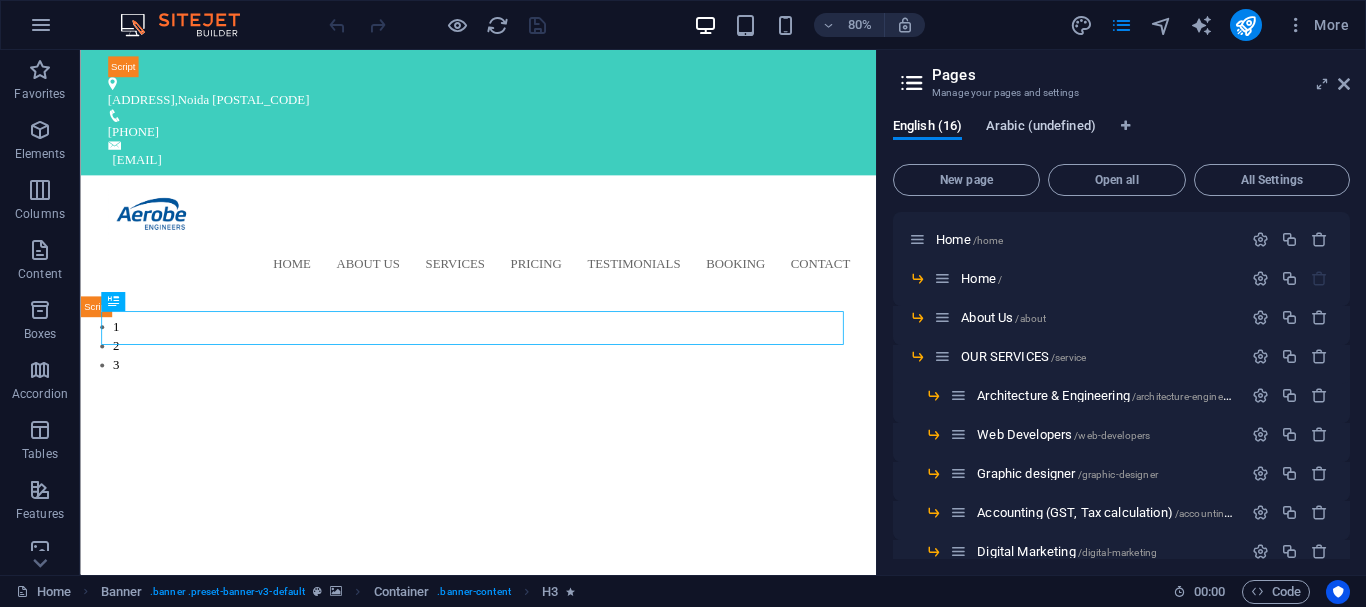 click on "Arabic (undefined)" at bounding box center [1041, 128] 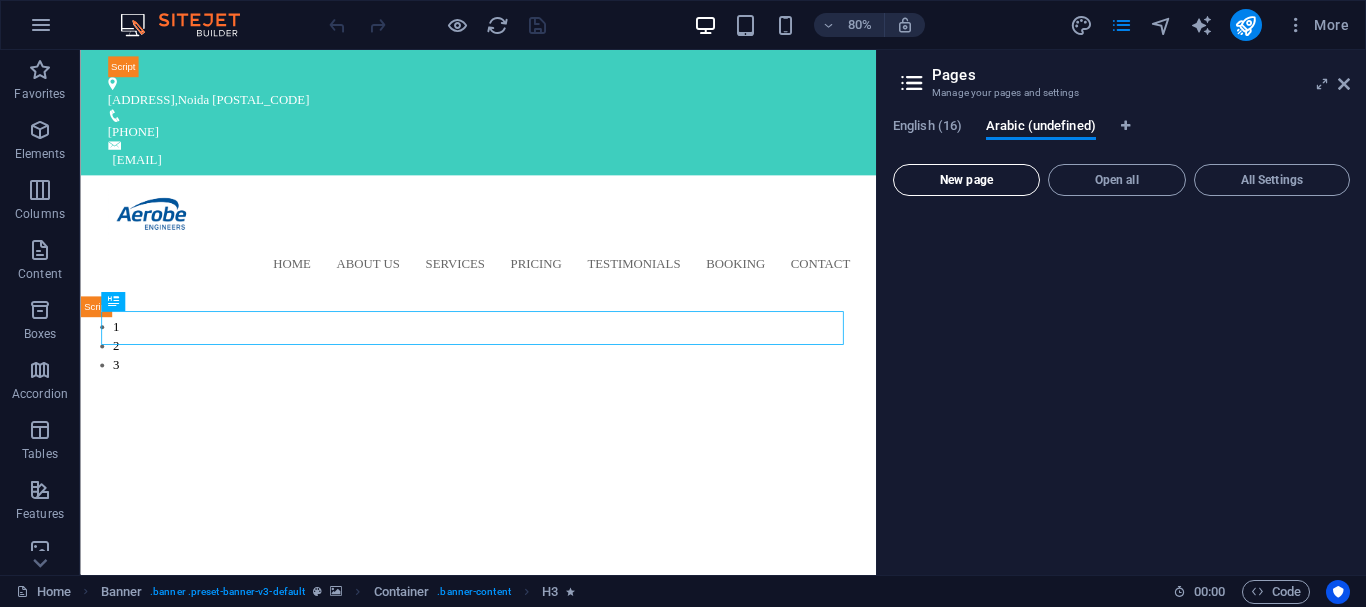 click on "New page" at bounding box center [966, 180] 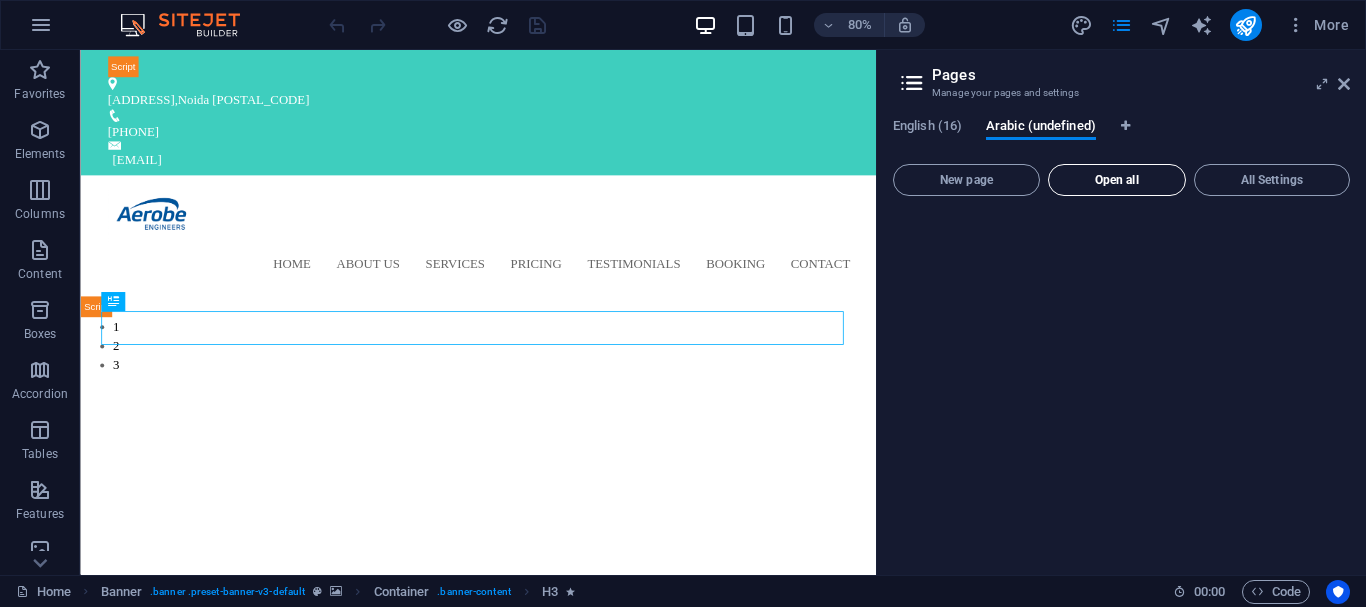 click on "Open all" at bounding box center [1117, 180] 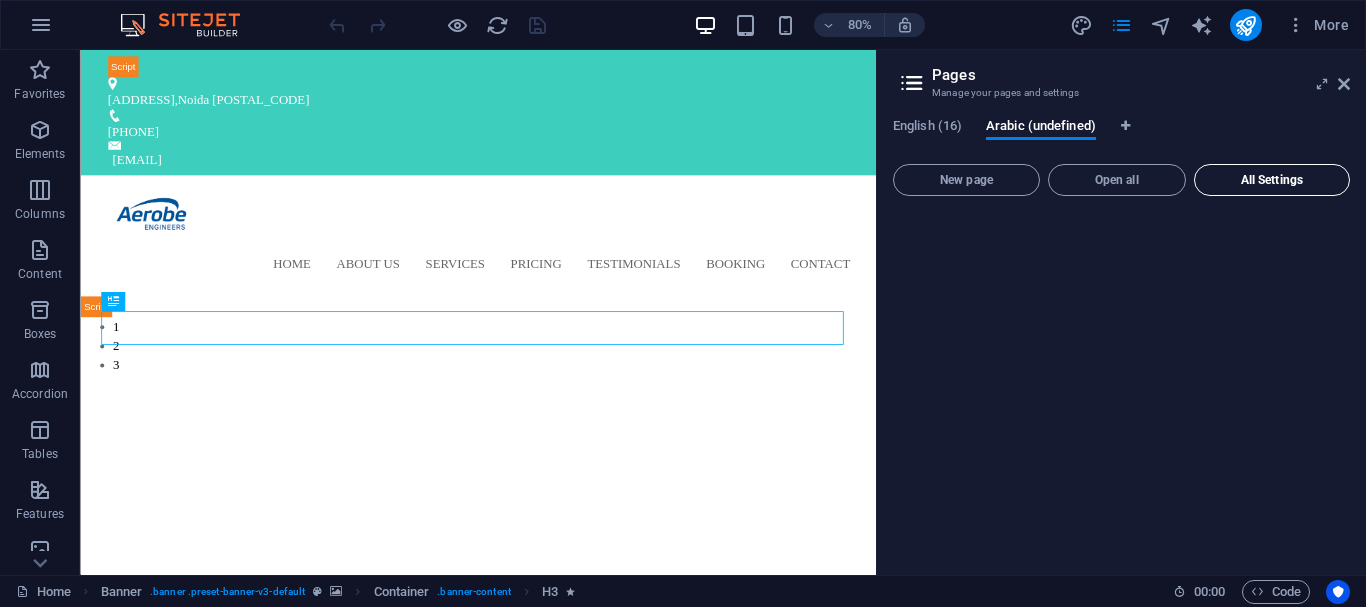 click on "All Settings" at bounding box center (1272, 180) 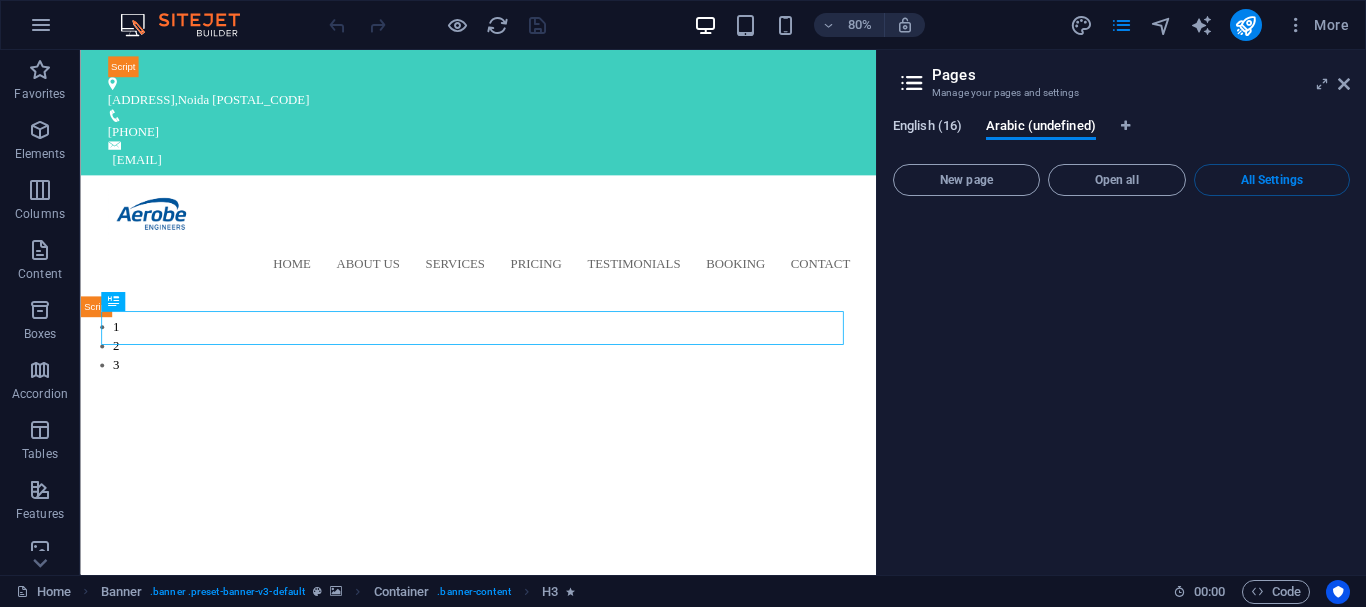 click on "English (16)" at bounding box center [927, 128] 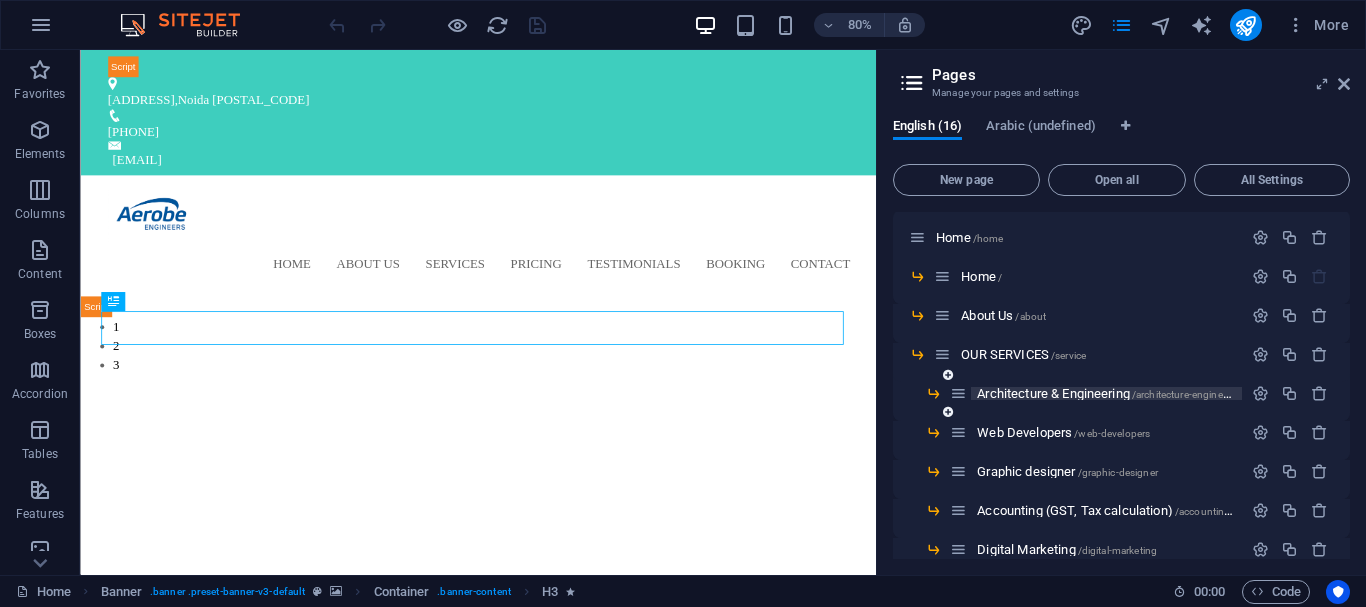 scroll, scrollTop: 0, scrollLeft: 0, axis: both 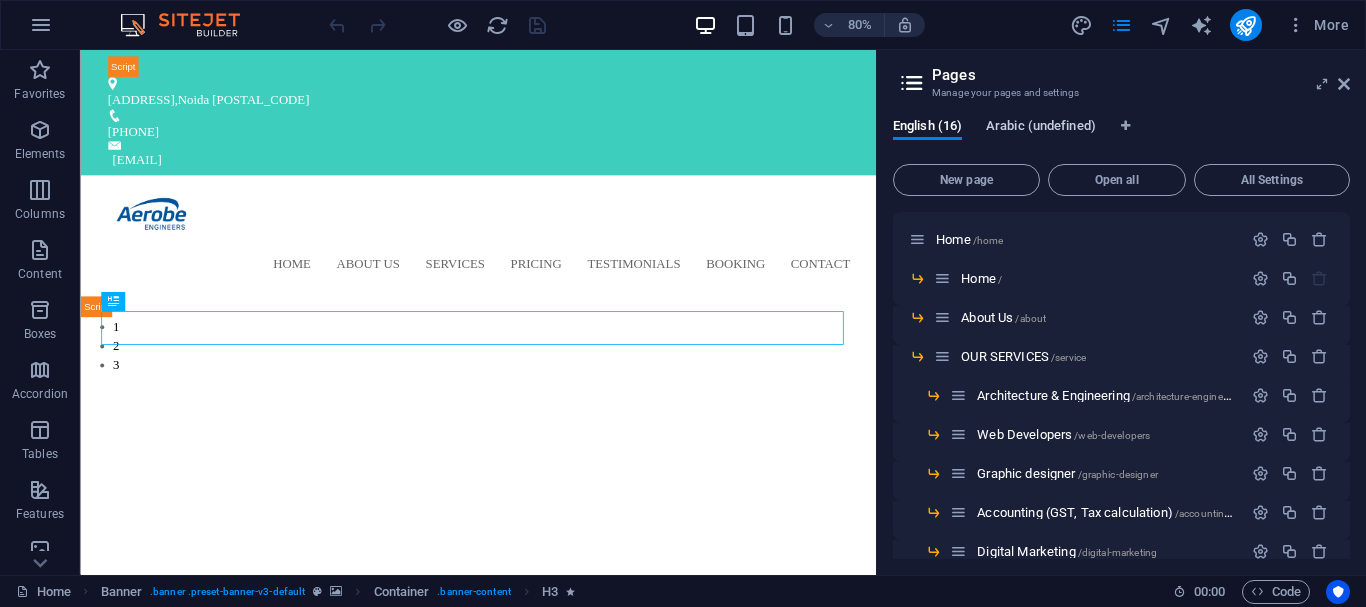 click on "Arabic (undefined)" at bounding box center (1041, 128) 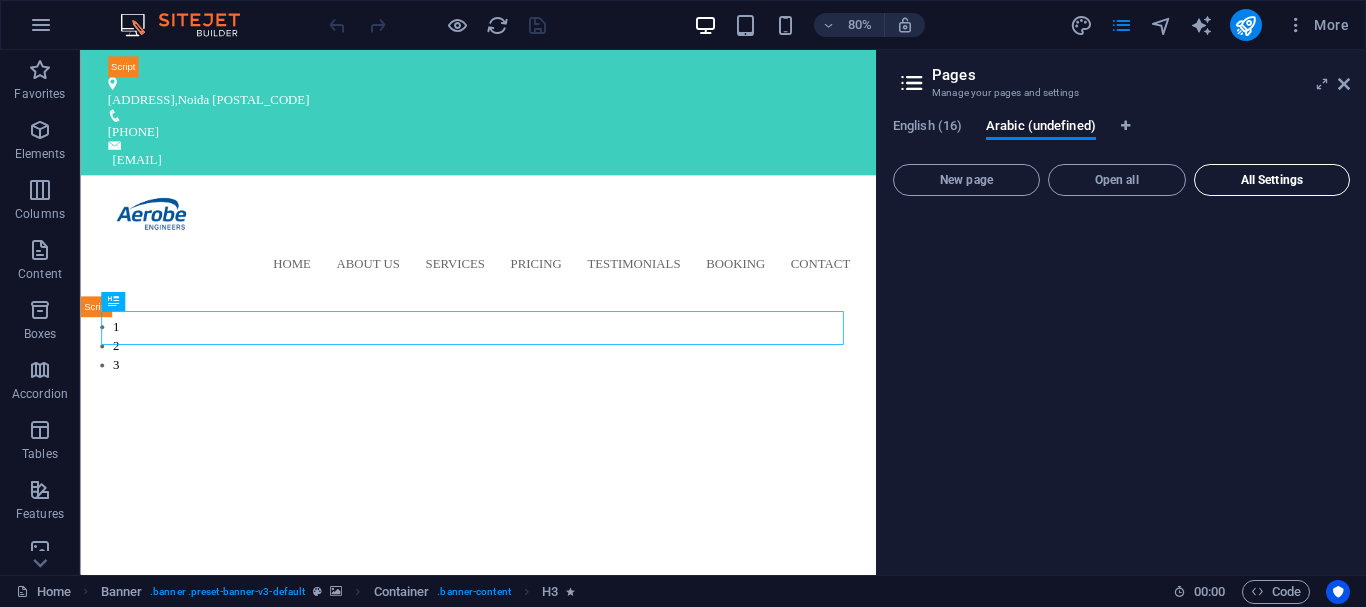 click on "All Settings" at bounding box center (1272, 180) 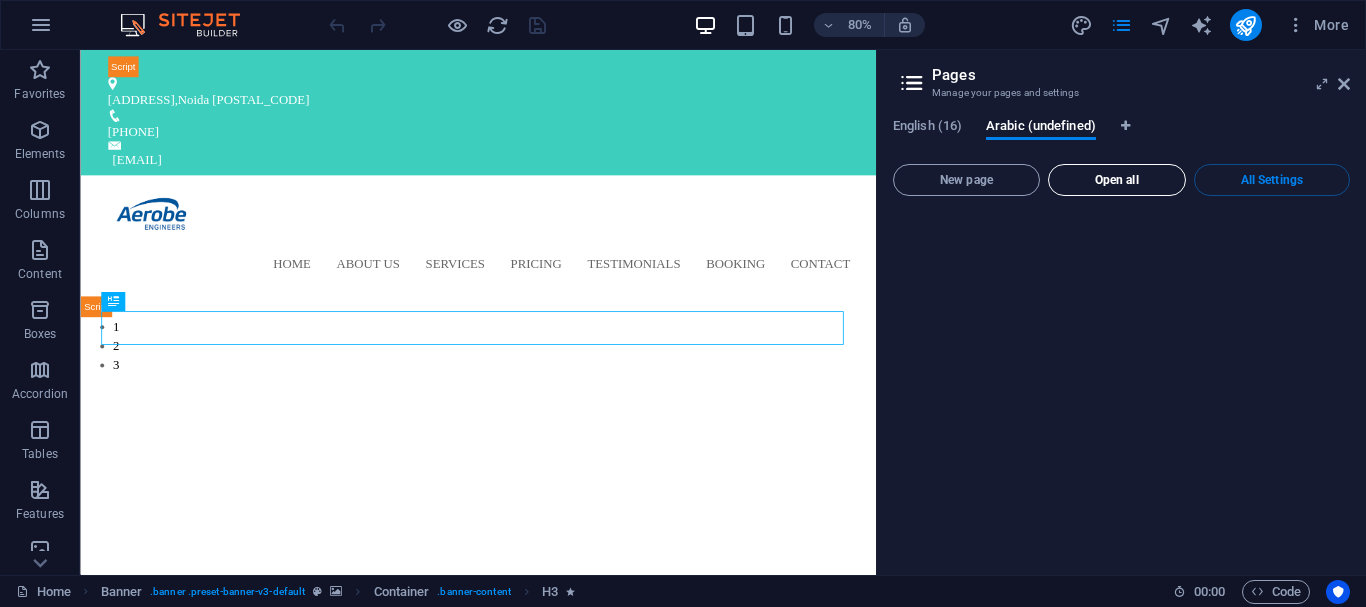 click on "Open all" at bounding box center (1117, 180) 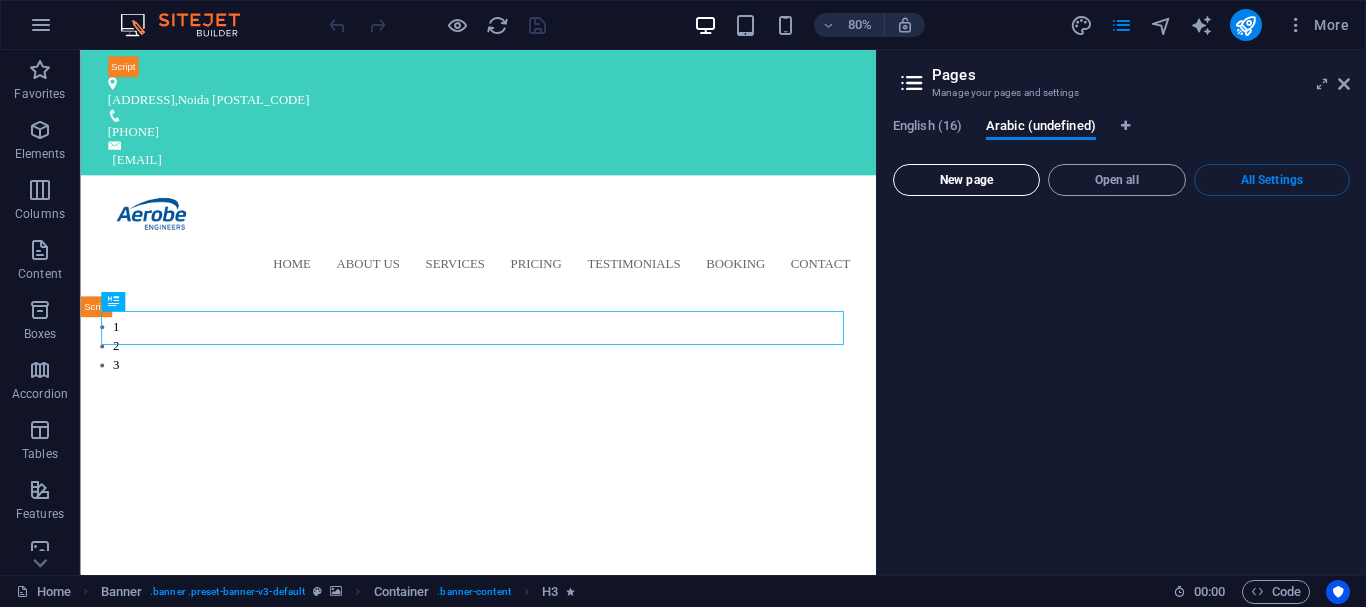 click on "New page" at bounding box center (966, 180) 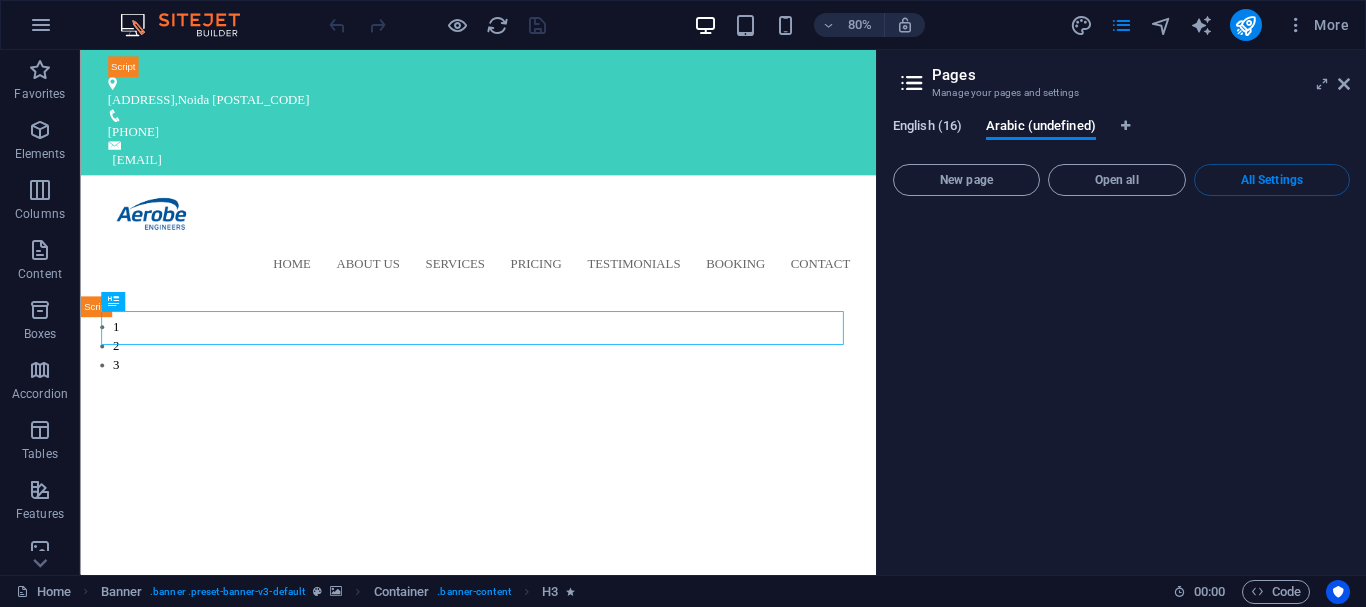 click on "English (16)" at bounding box center (927, 128) 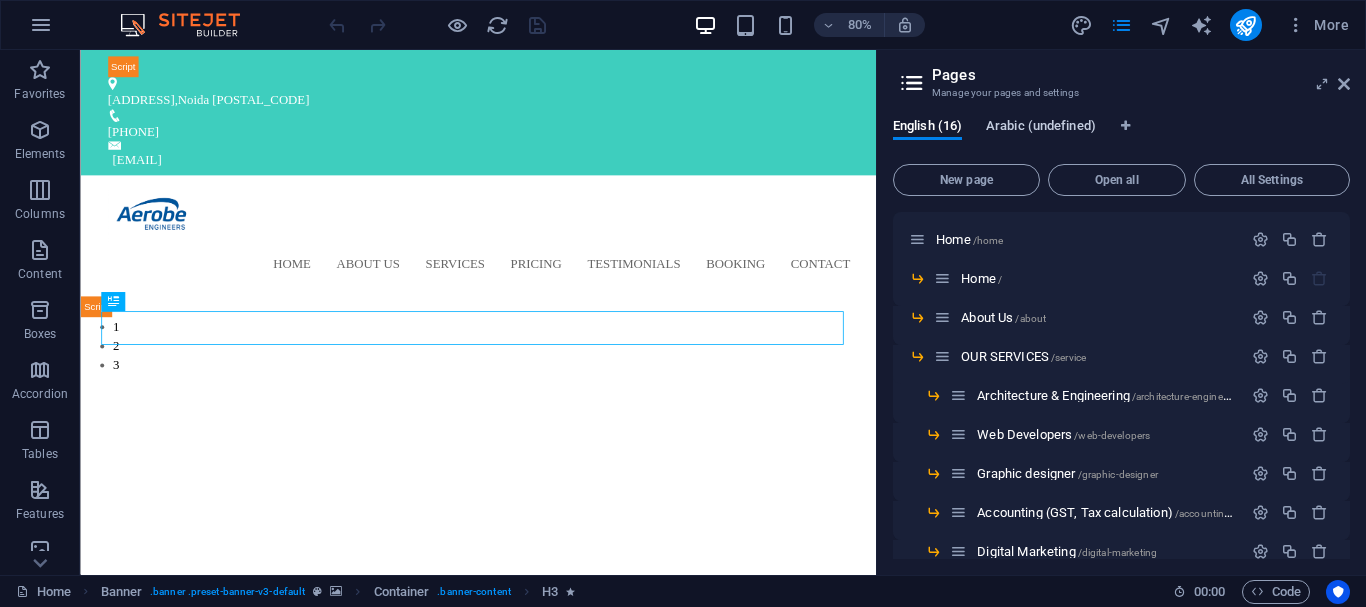 click on "Arabic (undefined)" at bounding box center [1041, 128] 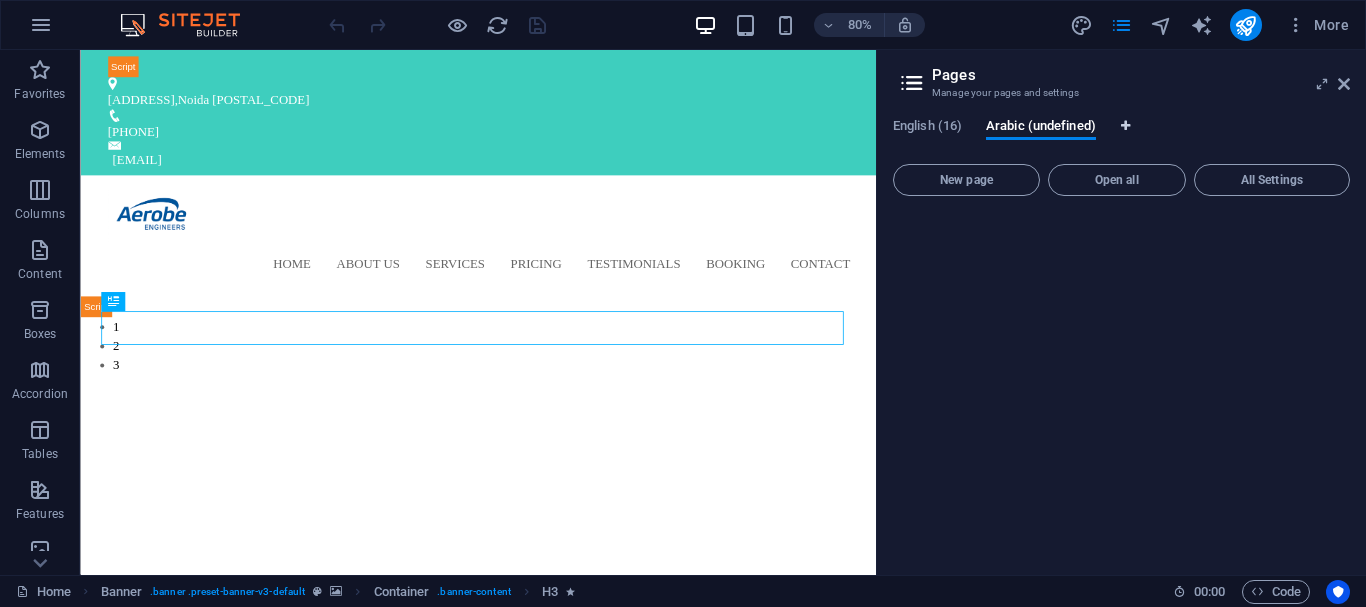 click at bounding box center [1125, 126] 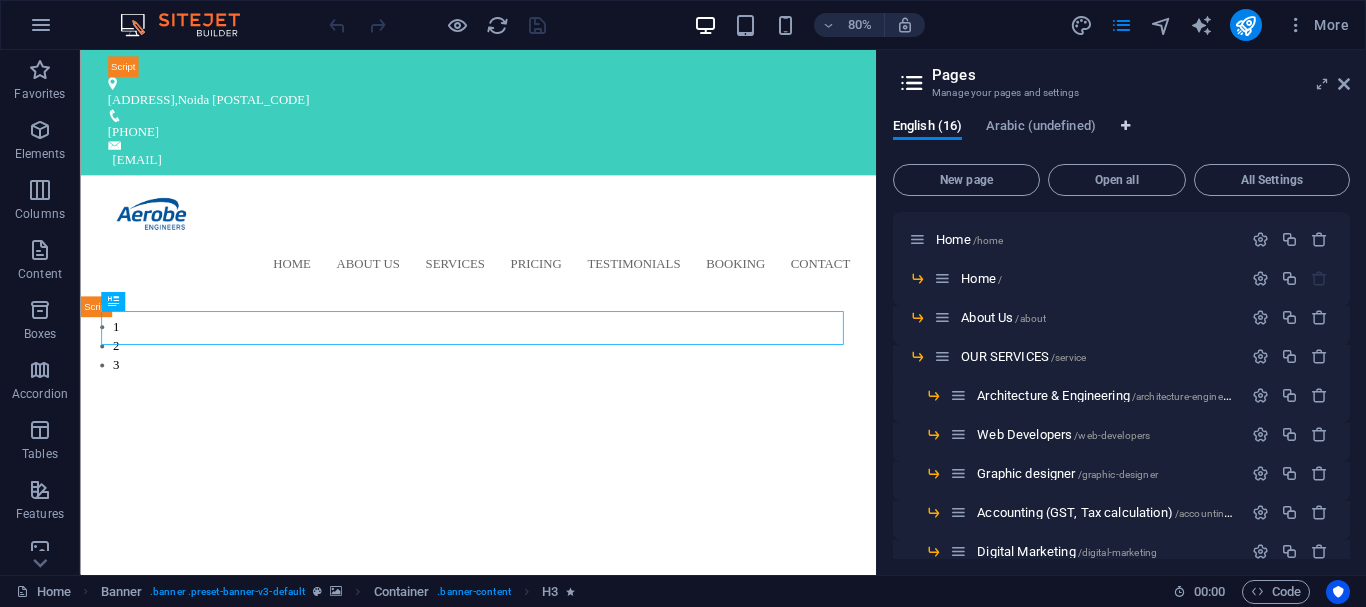 click at bounding box center (1126, 126) 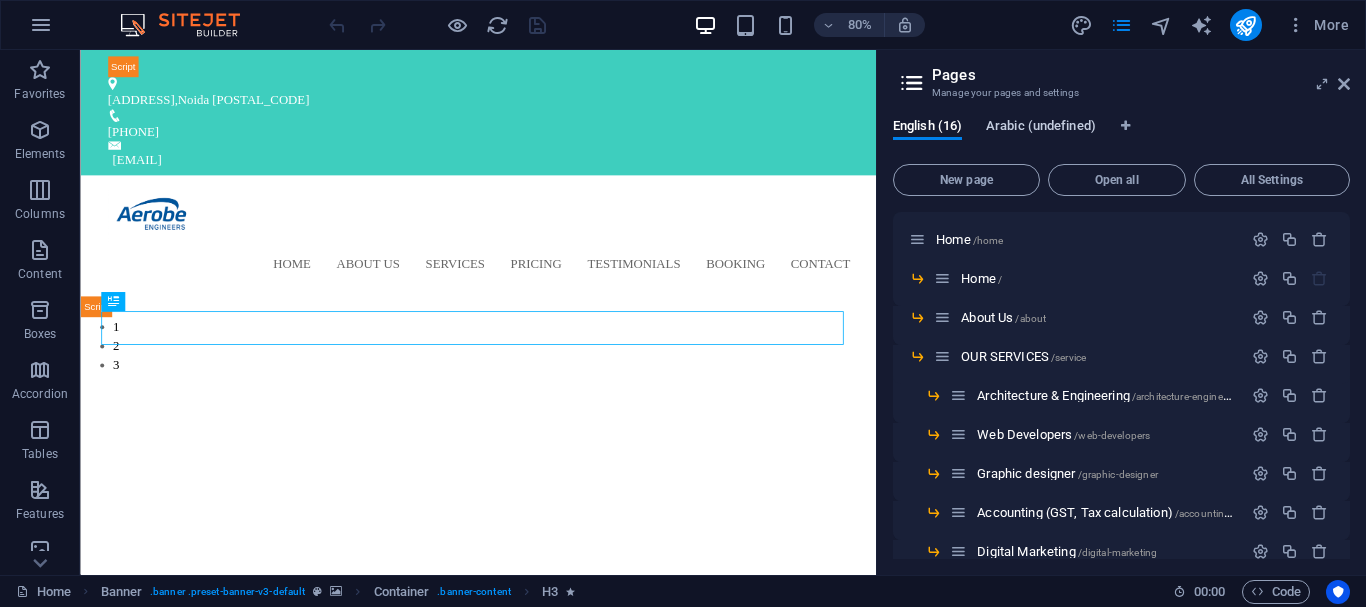 click on "Arabic (undefined)" at bounding box center (1041, 128) 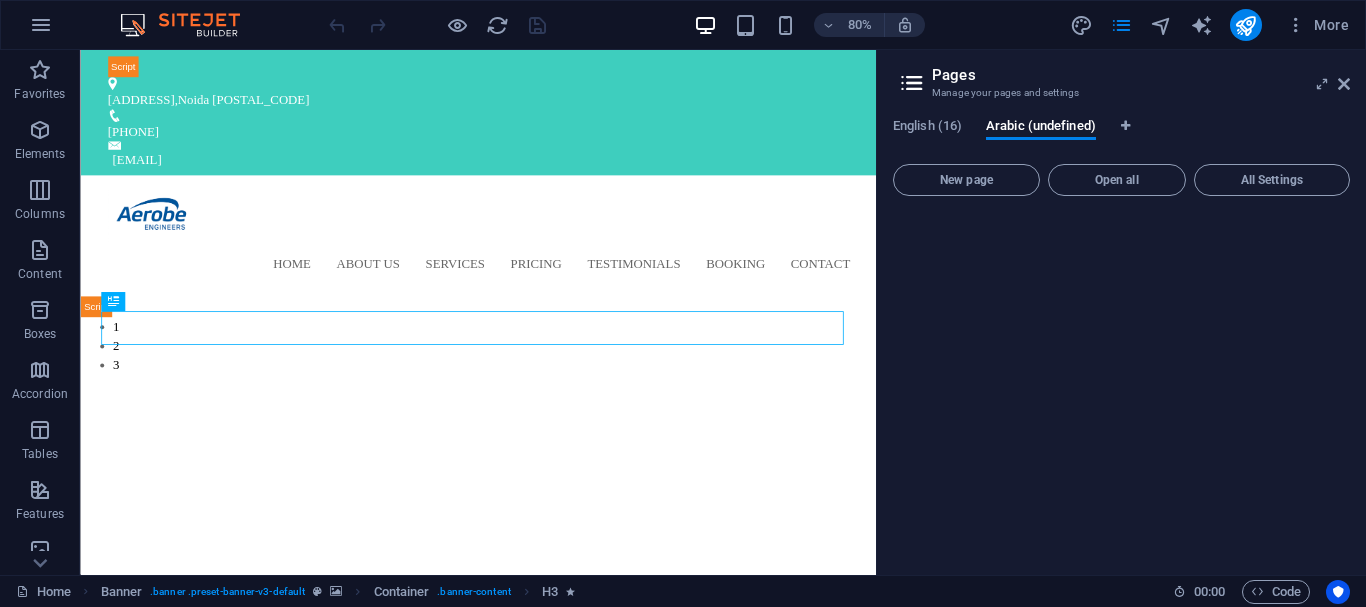 drag, startPoint x: 1020, startPoint y: 127, endPoint x: 984, endPoint y: 288, distance: 164.97575 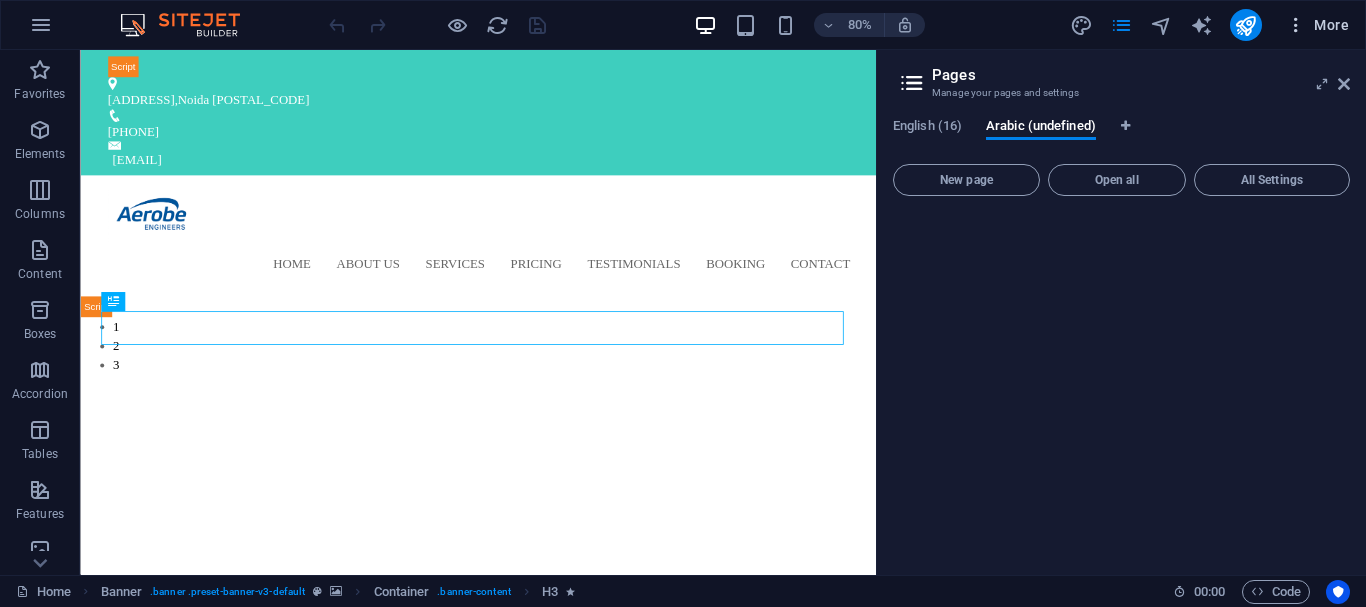 click on "More" at bounding box center [1317, 25] 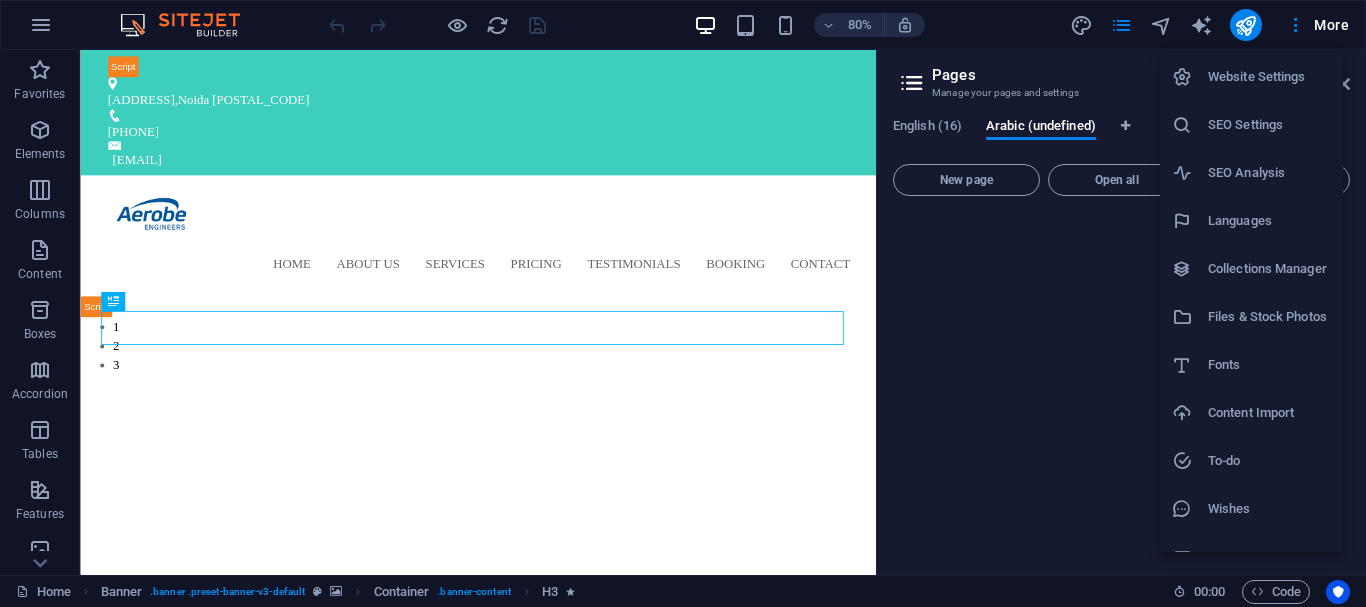 click on "Languages" at bounding box center (1269, 221) 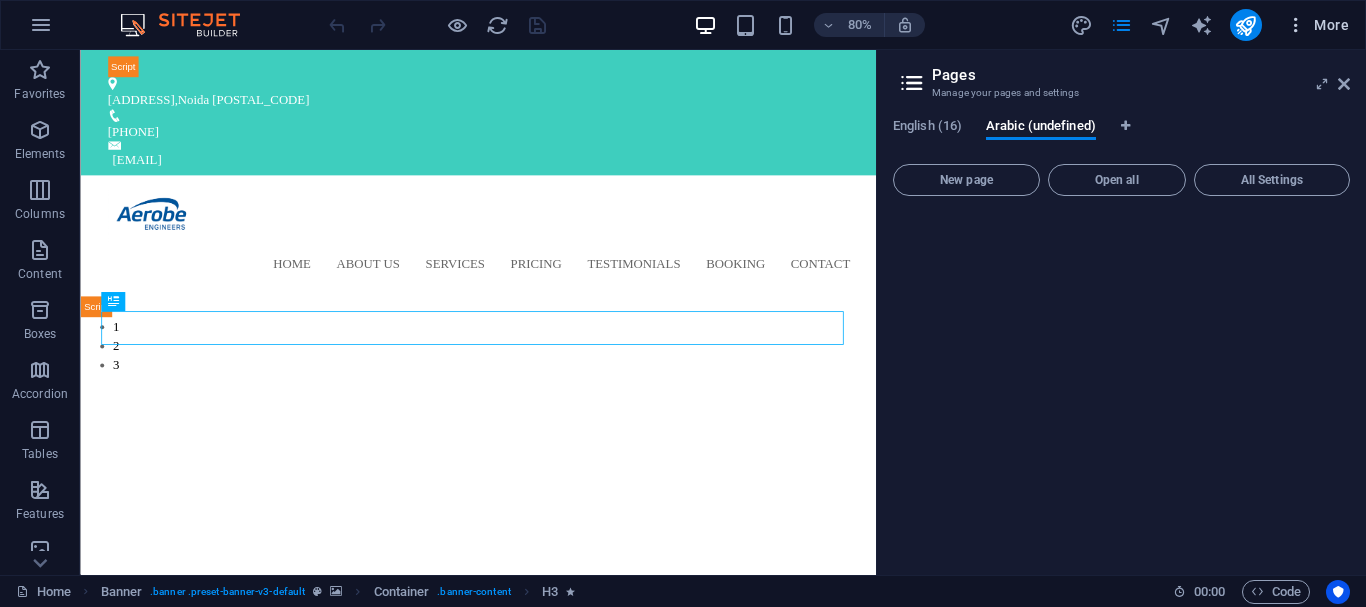 click on "More" at bounding box center [1317, 25] 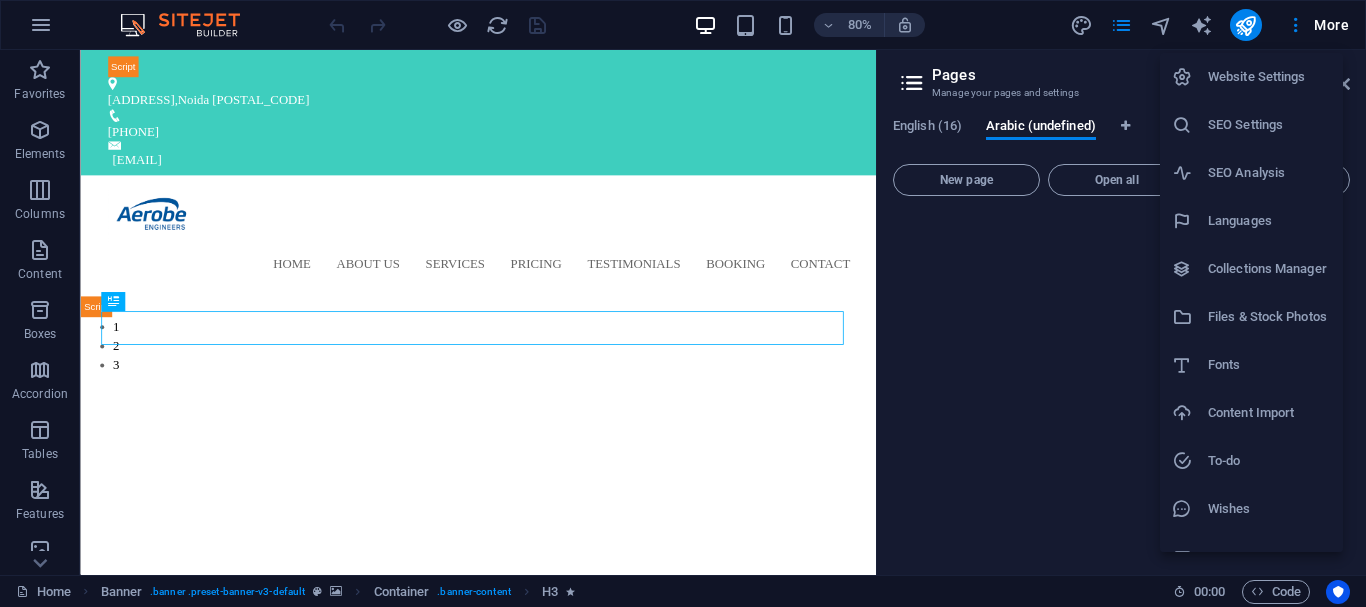 click on "SEO Analysis" at bounding box center [1269, 173] 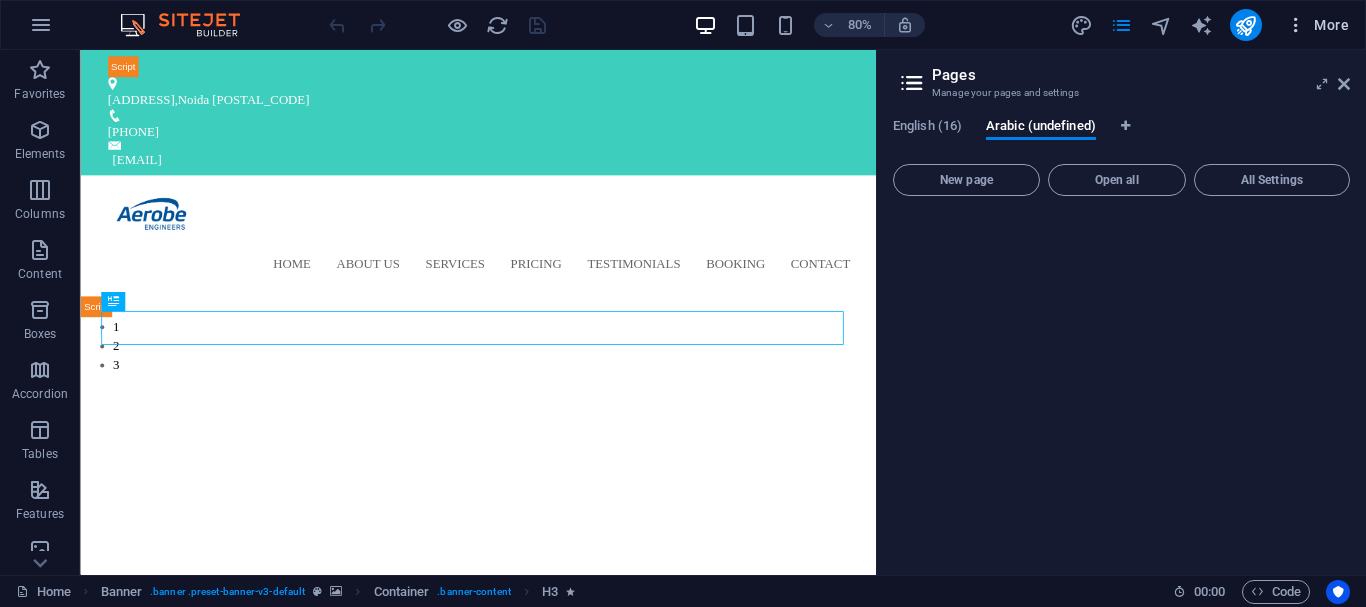 click on "More" at bounding box center [1317, 25] 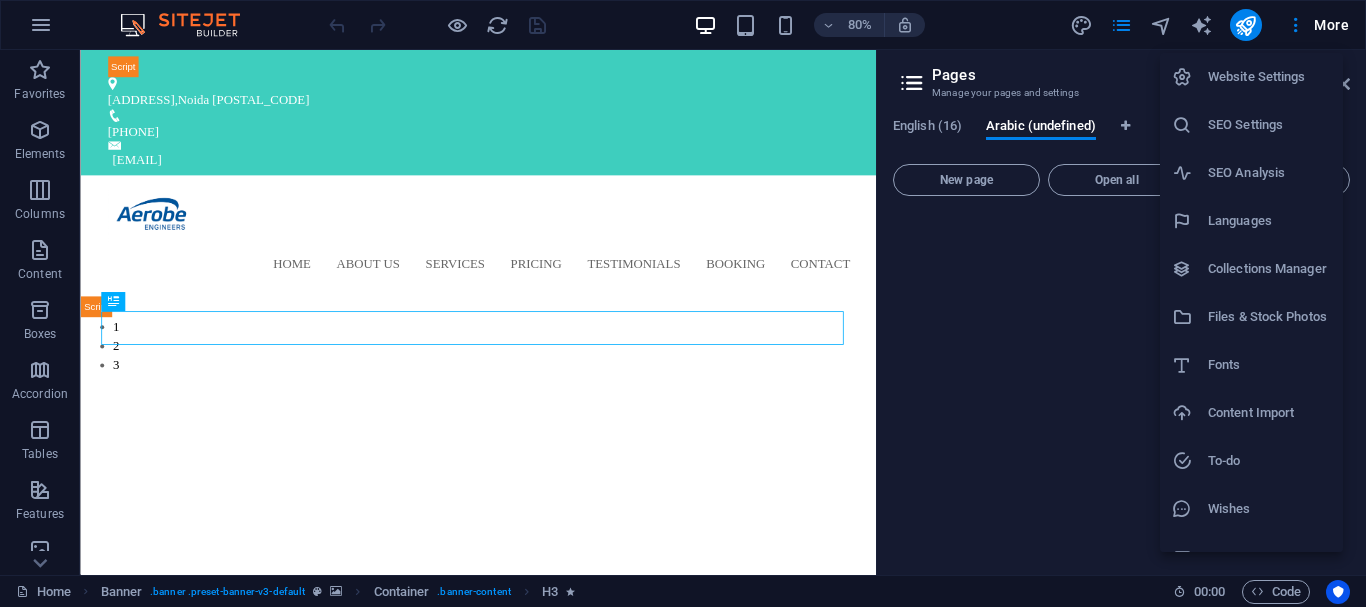 click on "SEO Settings" at bounding box center (1269, 125) 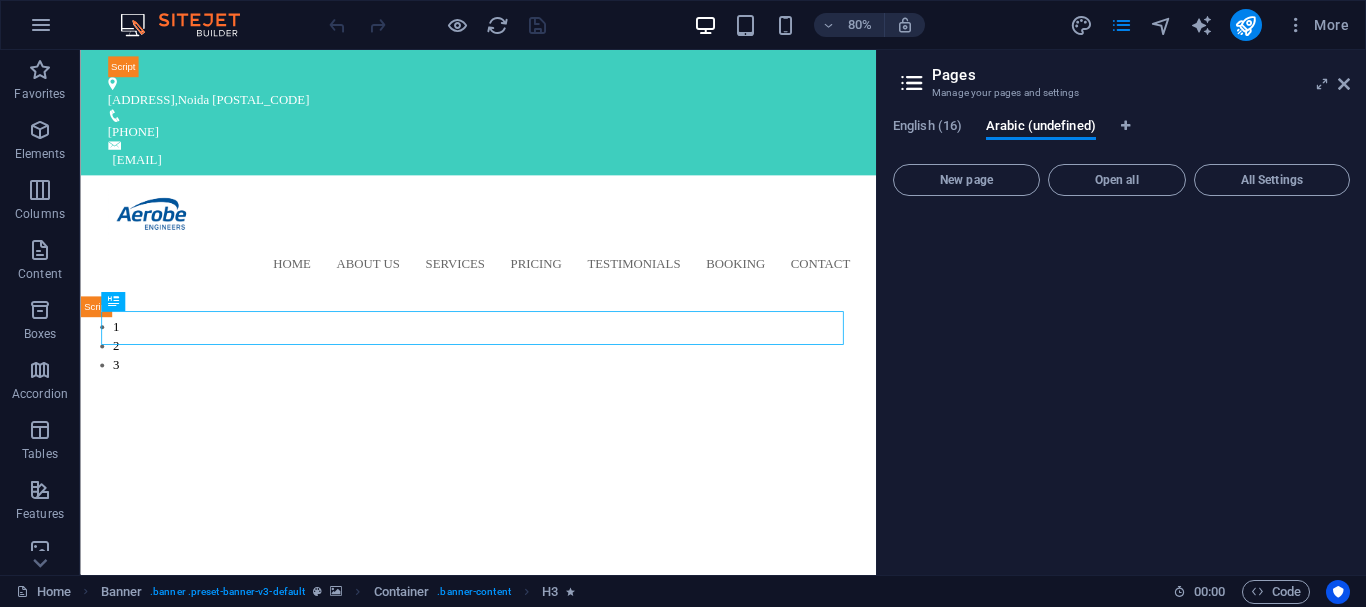 click on "English (16) Arabic (undefined) New page Open all All Settings" at bounding box center [1121, 338] 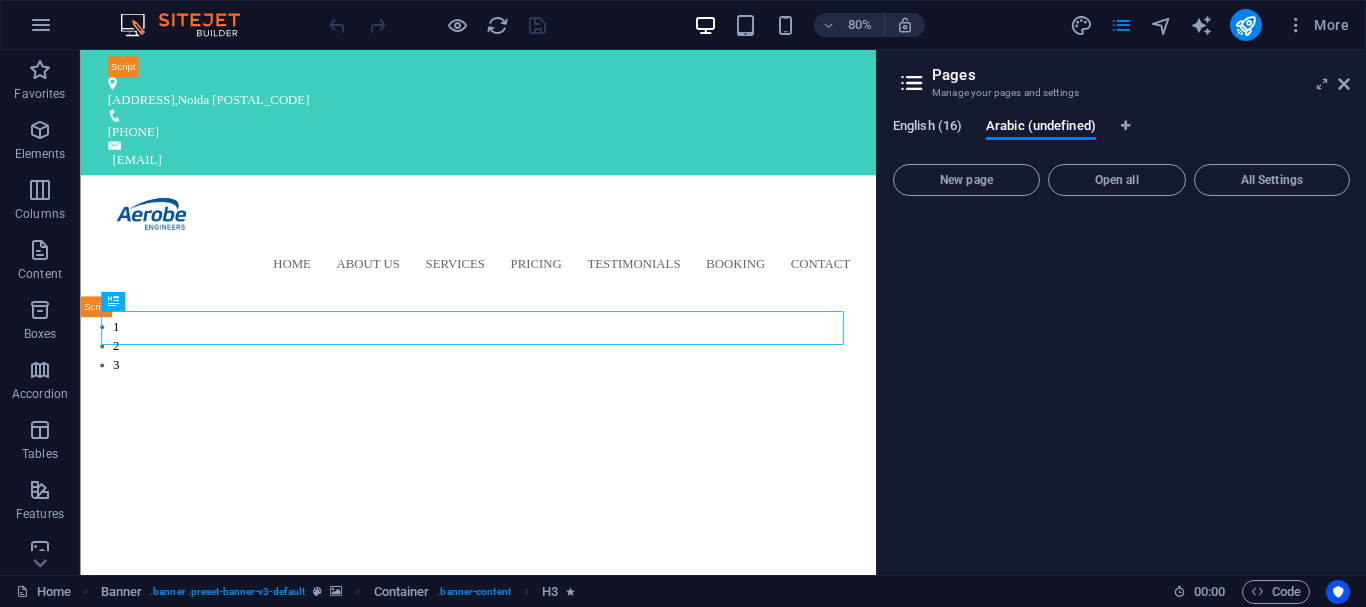 click on "English (16)" at bounding box center (927, 128) 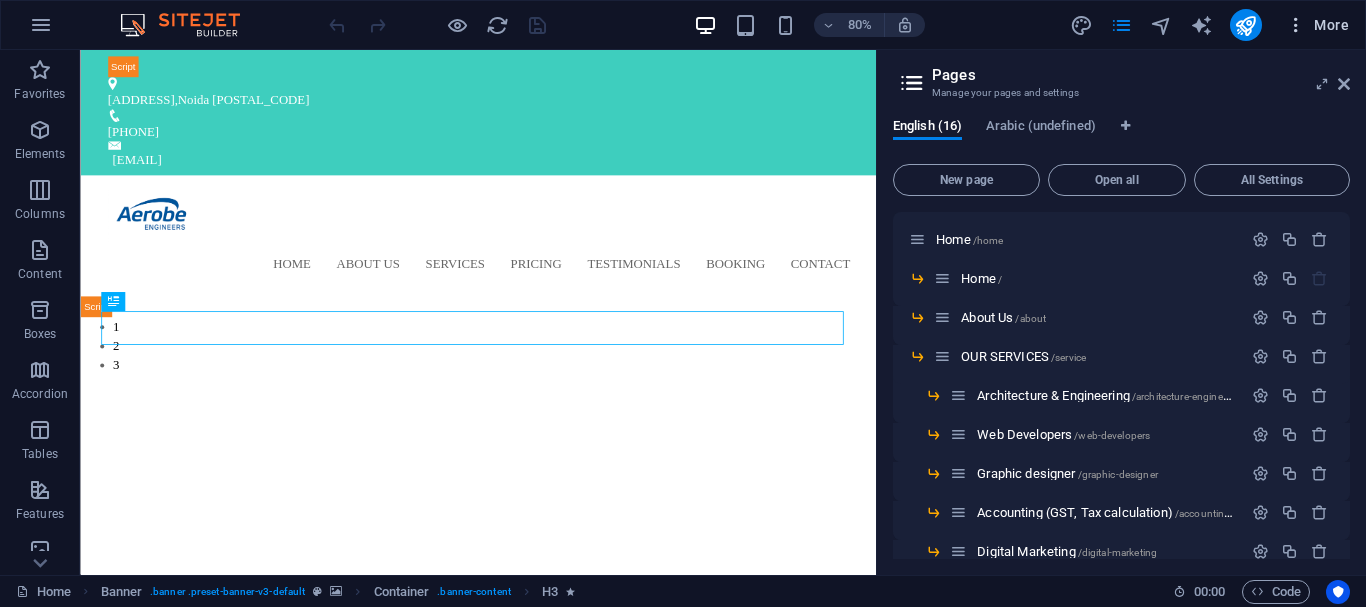 click on "More" at bounding box center (1317, 25) 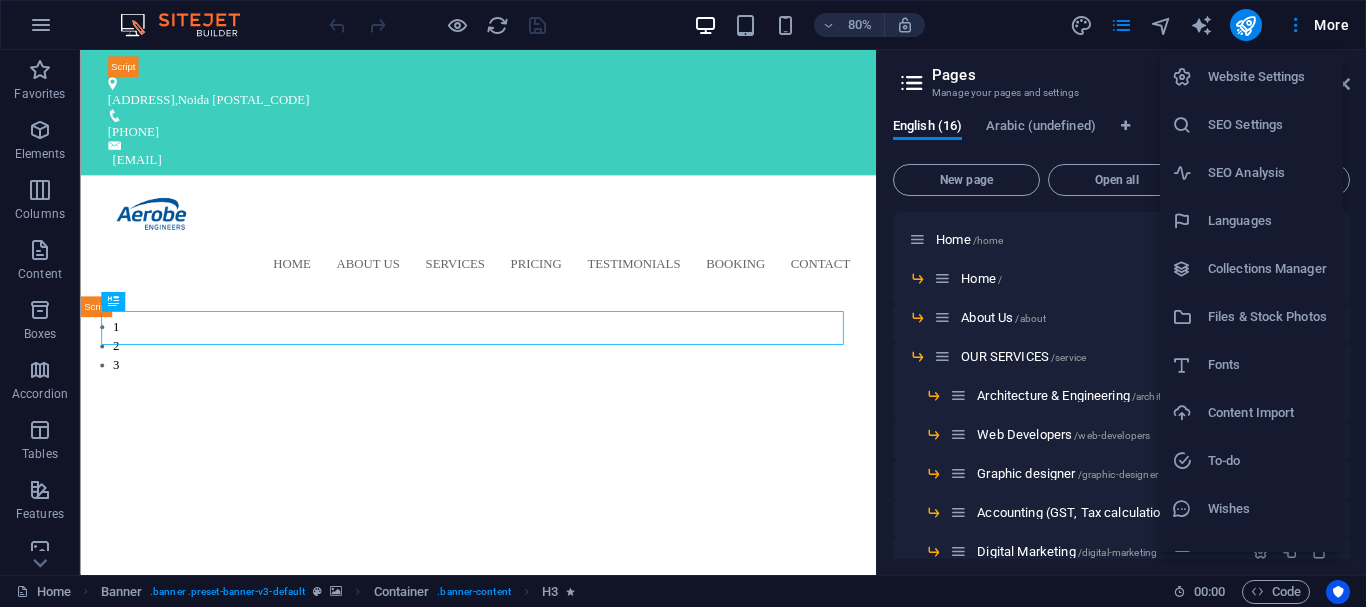 click on "SEO Settings" at bounding box center (1269, 125) 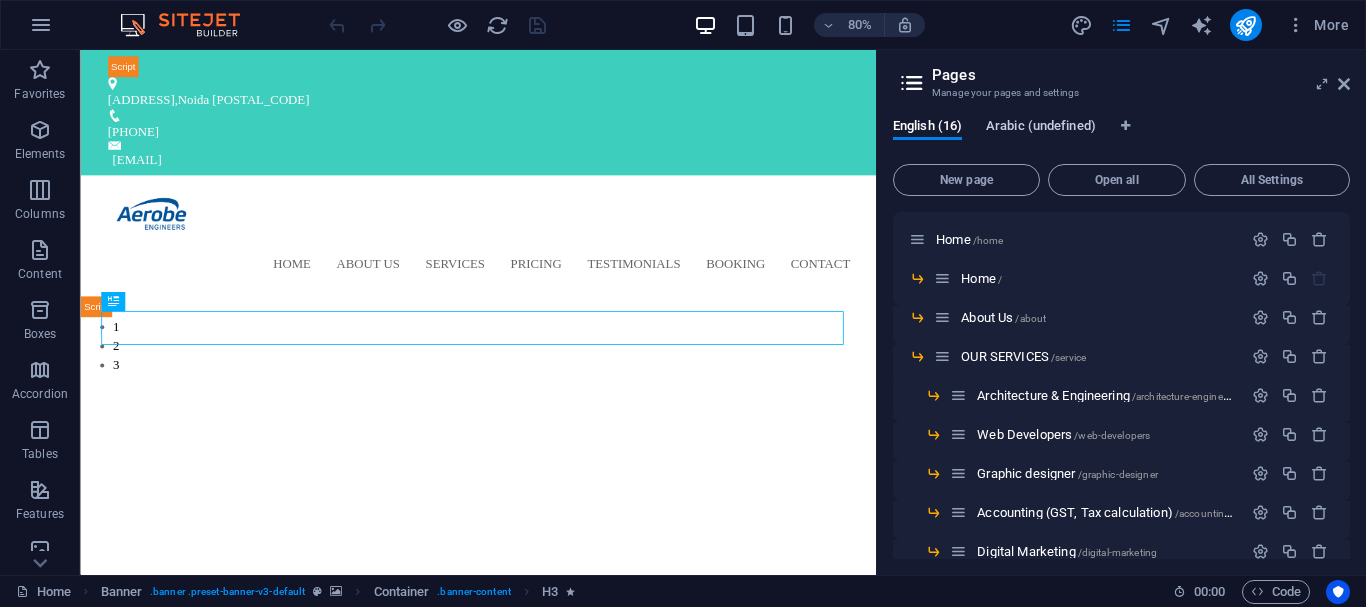 drag, startPoint x: 1049, startPoint y: 119, endPoint x: 1036, endPoint y: 120, distance: 13.038404 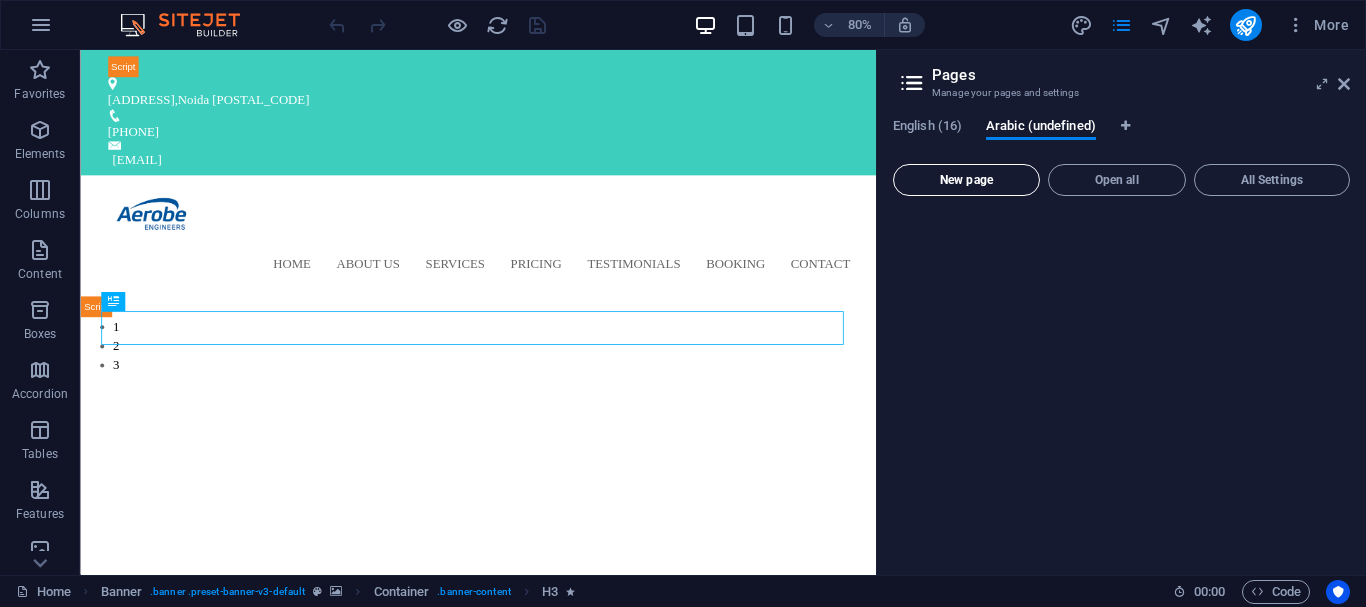 click on "New page" at bounding box center (966, 180) 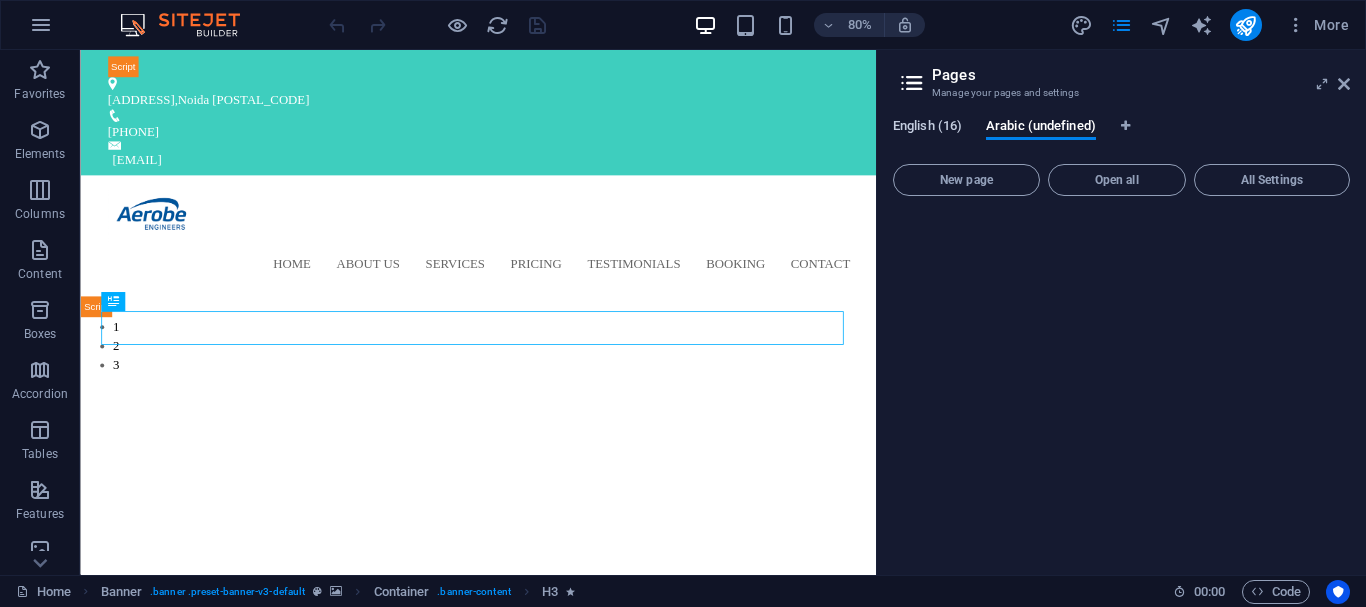 click on "English (16)" at bounding box center [927, 128] 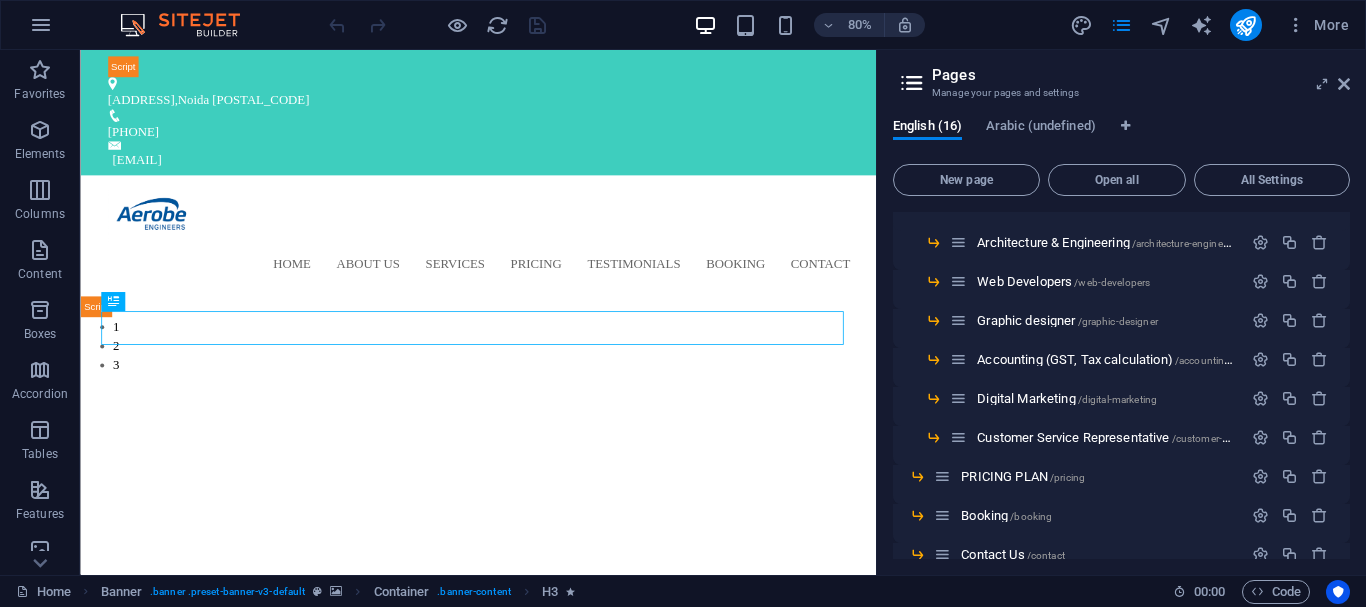 scroll, scrollTop: 200, scrollLeft: 0, axis: vertical 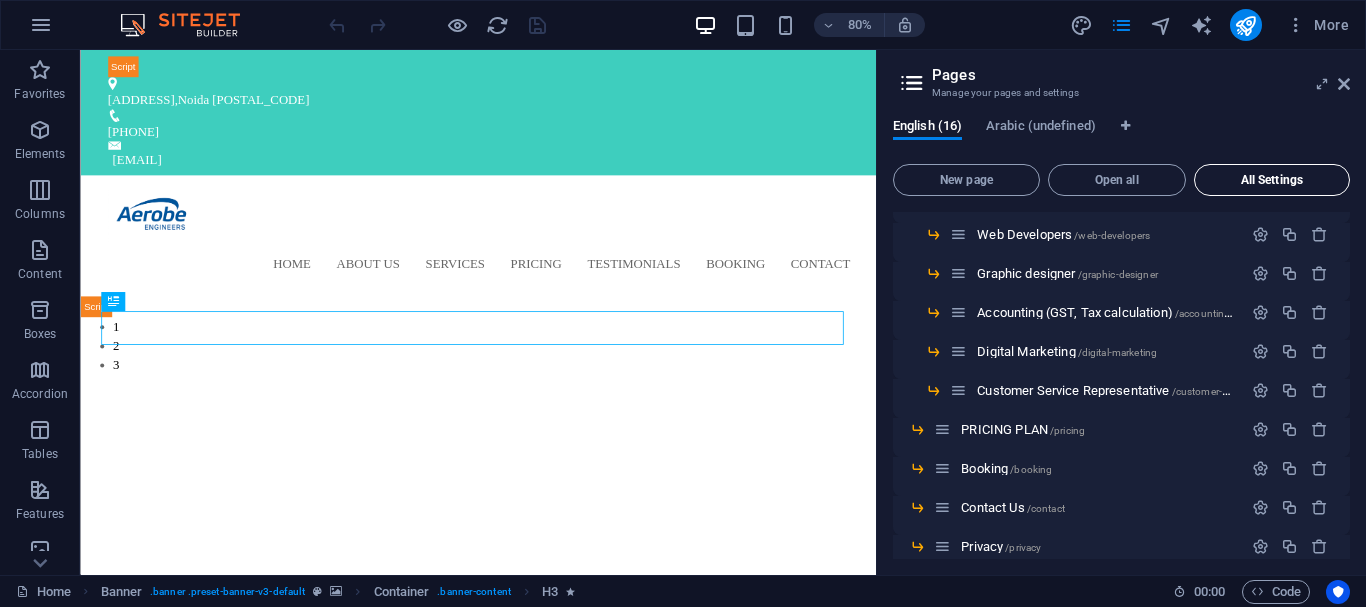 click on "All Settings" at bounding box center [1272, 180] 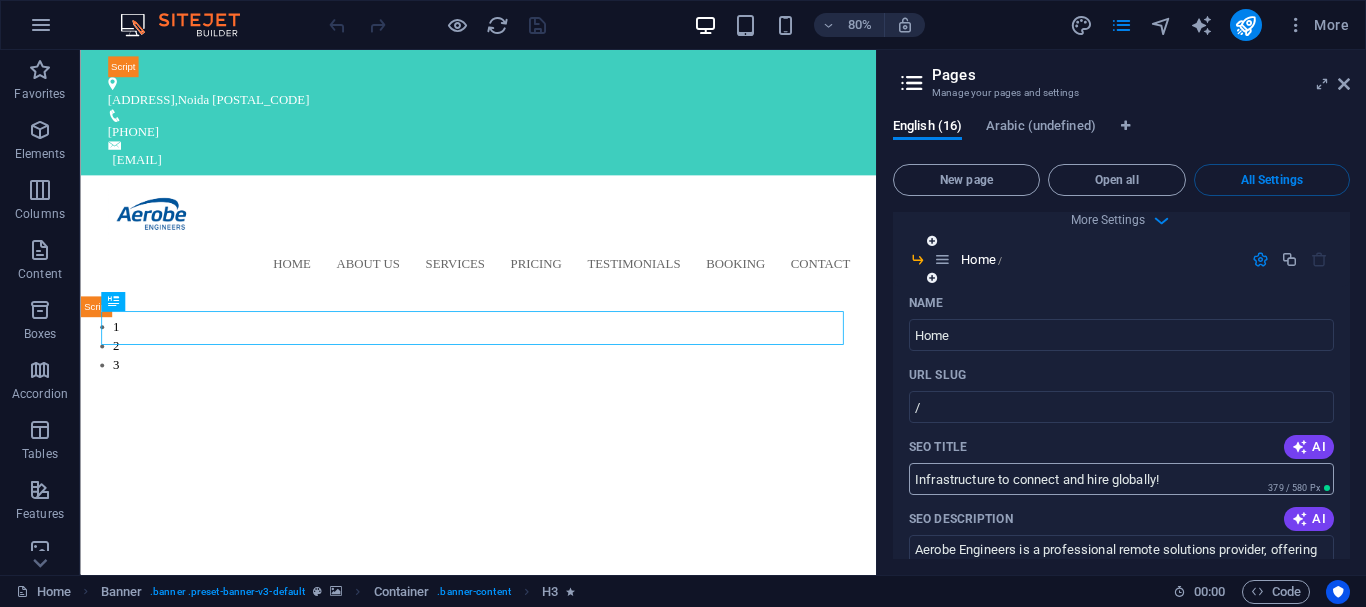 scroll, scrollTop: 1000, scrollLeft: 0, axis: vertical 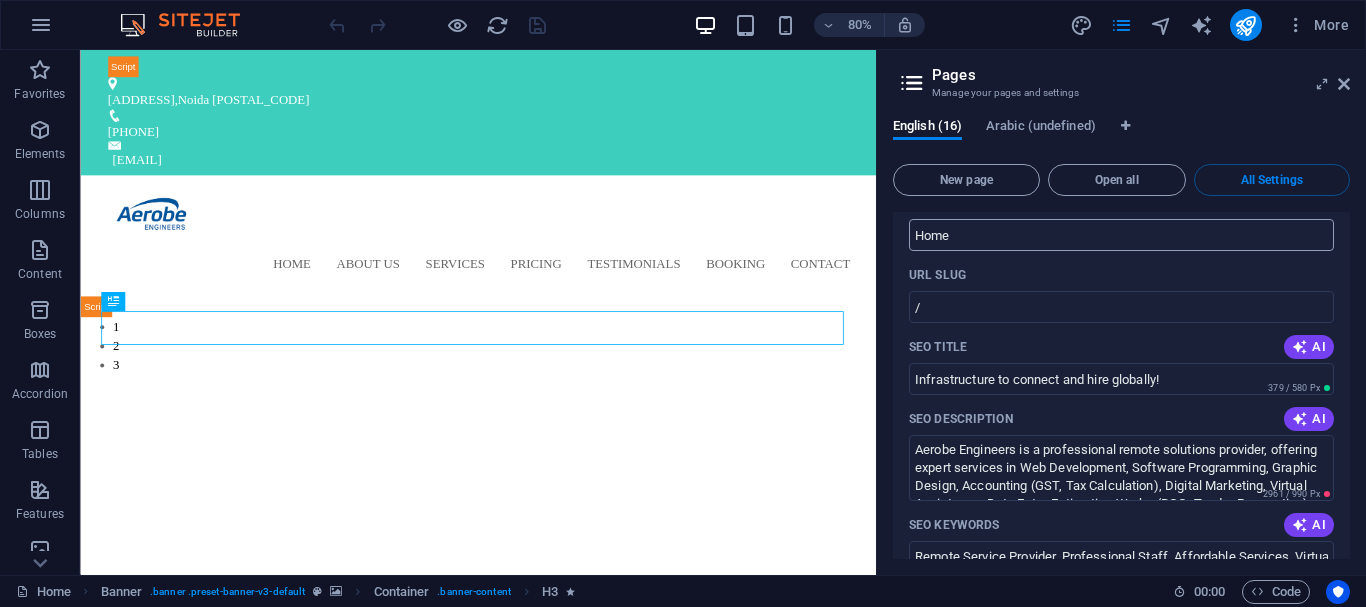 click on "Home" at bounding box center [1121, 235] 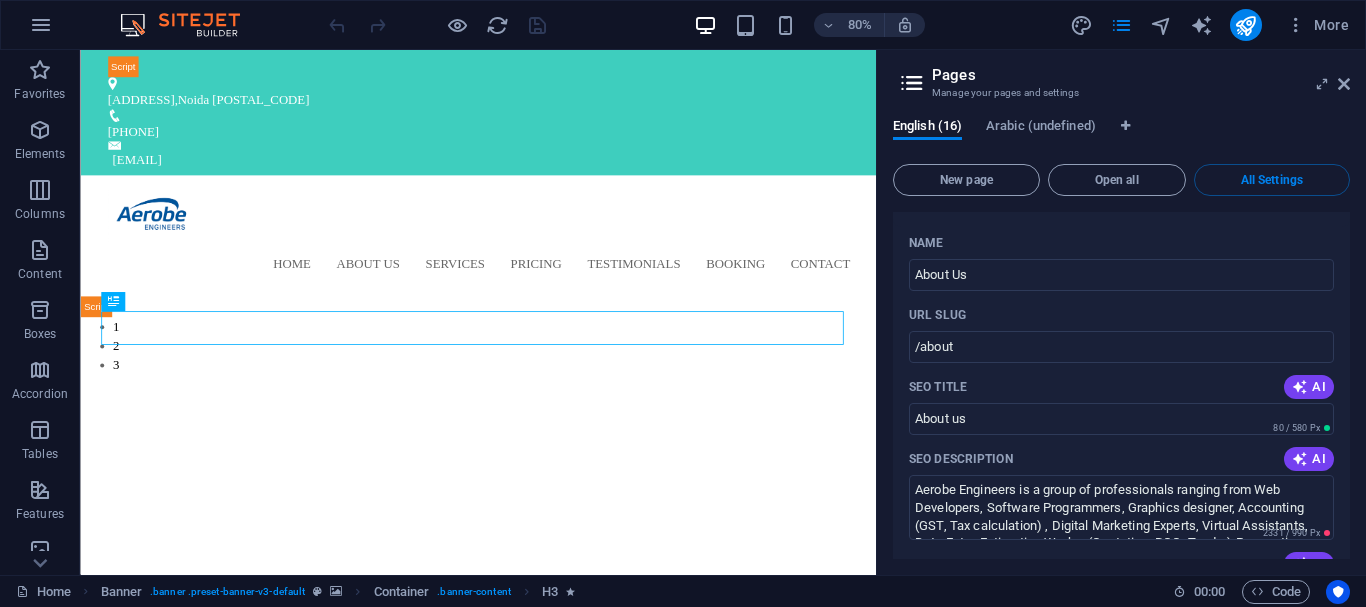 scroll, scrollTop: 1900, scrollLeft: 0, axis: vertical 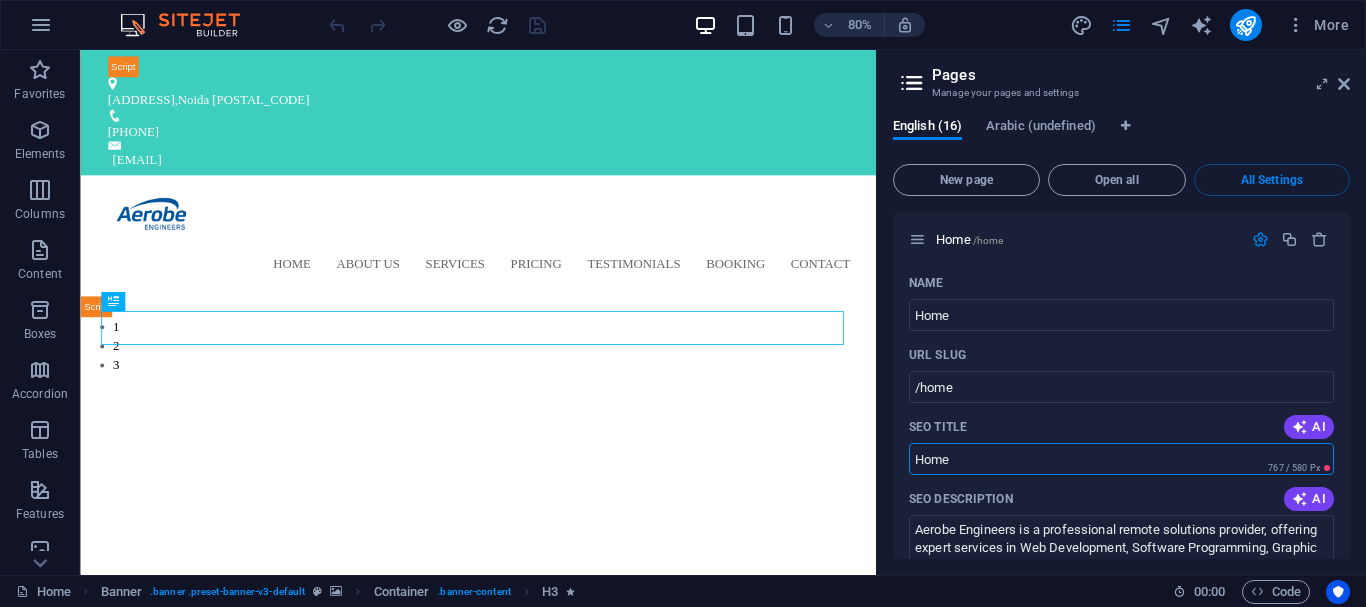drag, startPoint x: 1071, startPoint y: 506, endPoint x: 1066, endPoint y: 570, distance: 64.195015 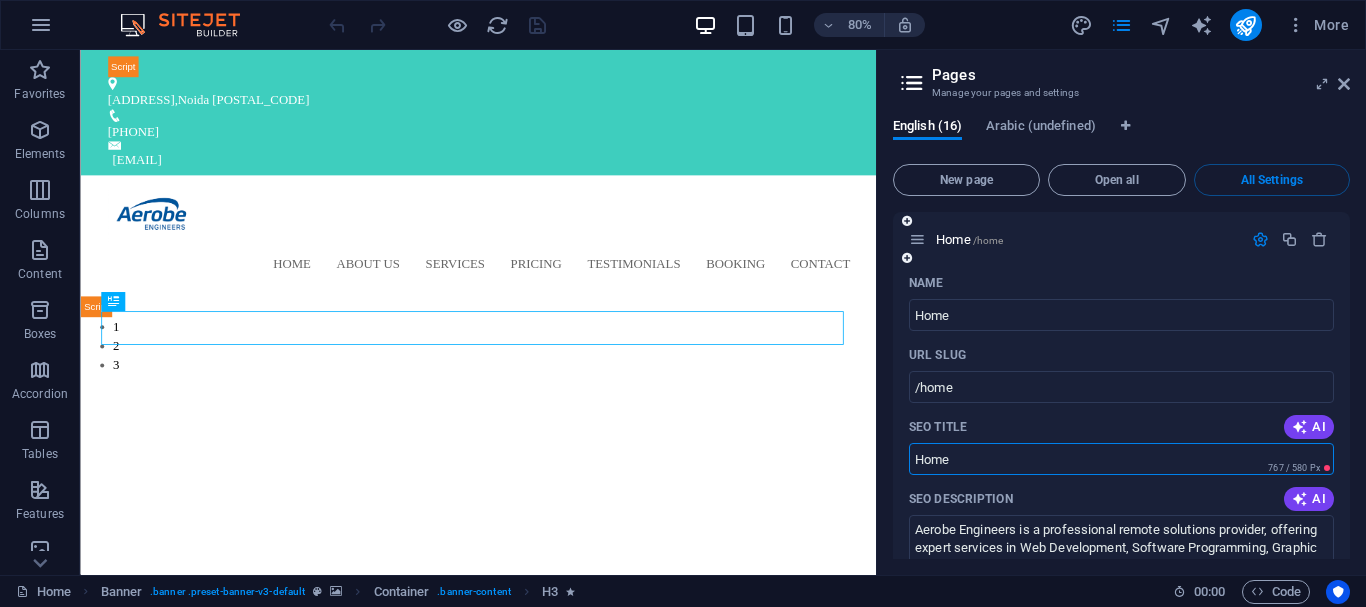 click on "Home" at bounding box center (1121, 459) 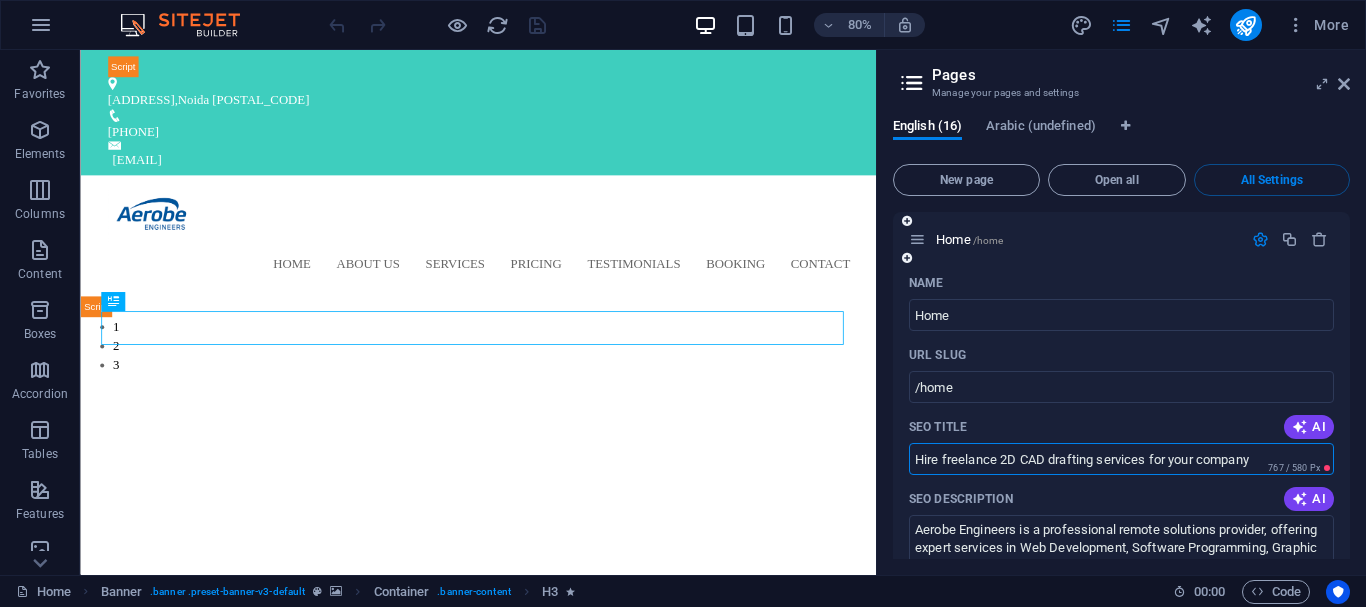 type on "Home" 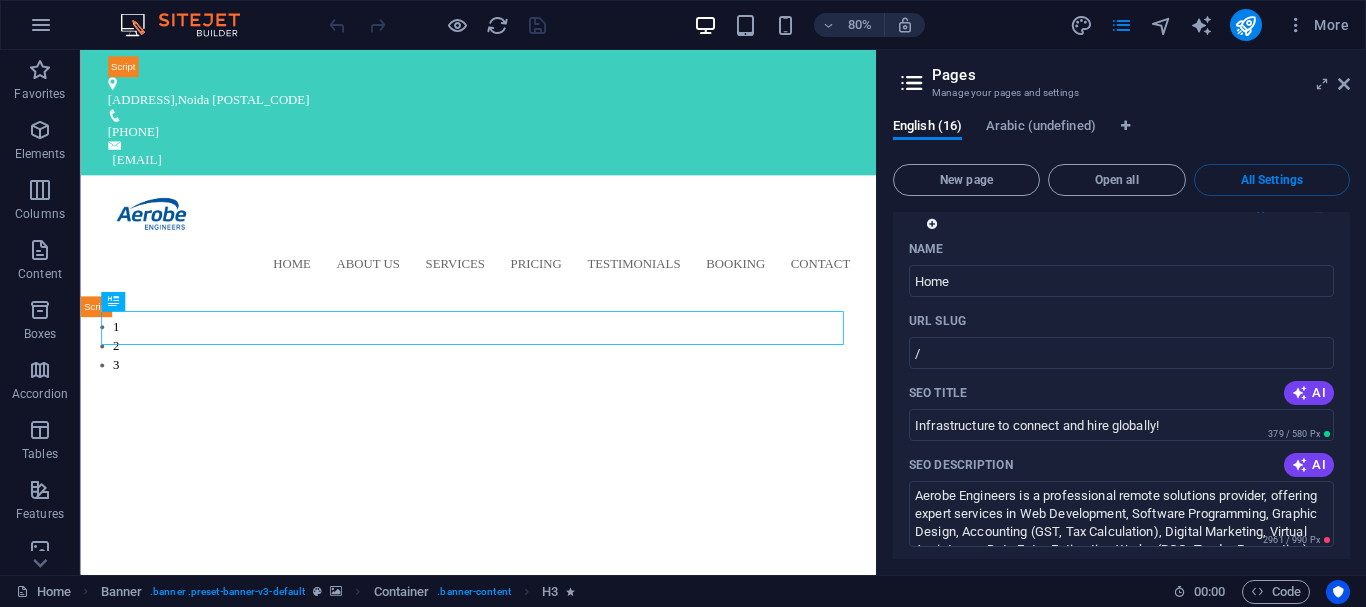 scroll, scrollTop: 1000, scrollLeft: 0, axis: vertical 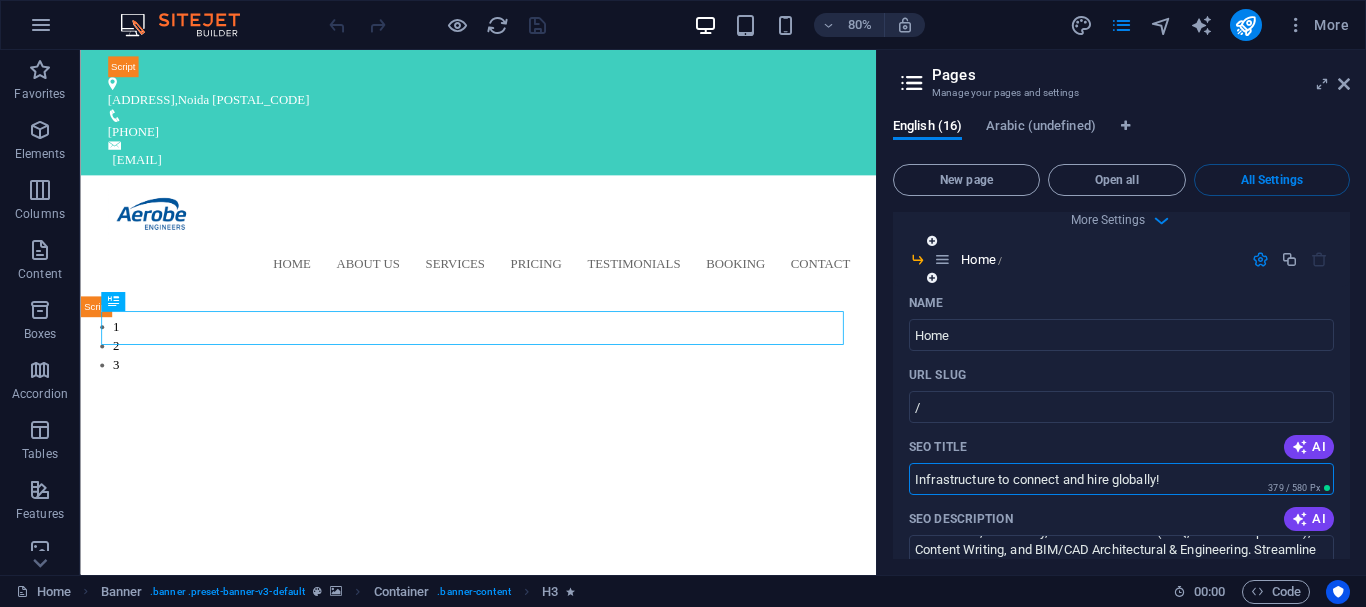 click on "Infrastructure to connect and hire globally!" at bounding box center (1121, 479) 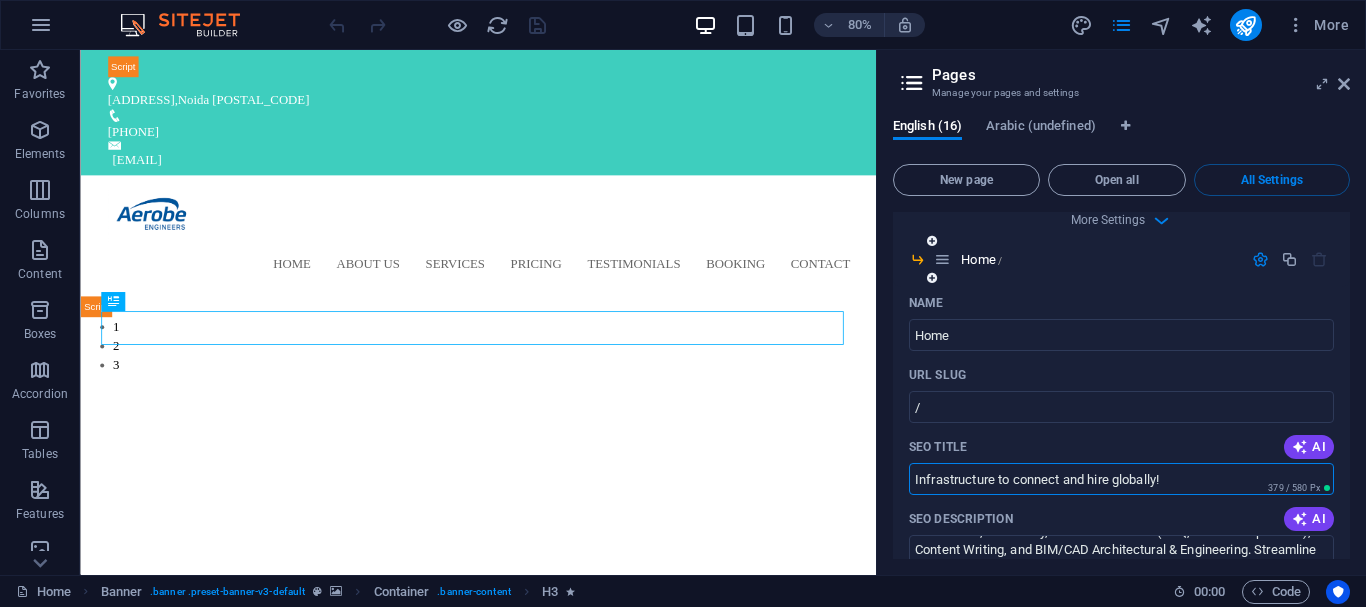 drag, startPoint x: 1176, startPoint y: 478, endPoint x: 916, endPoint y: 482, distance: 260.03076 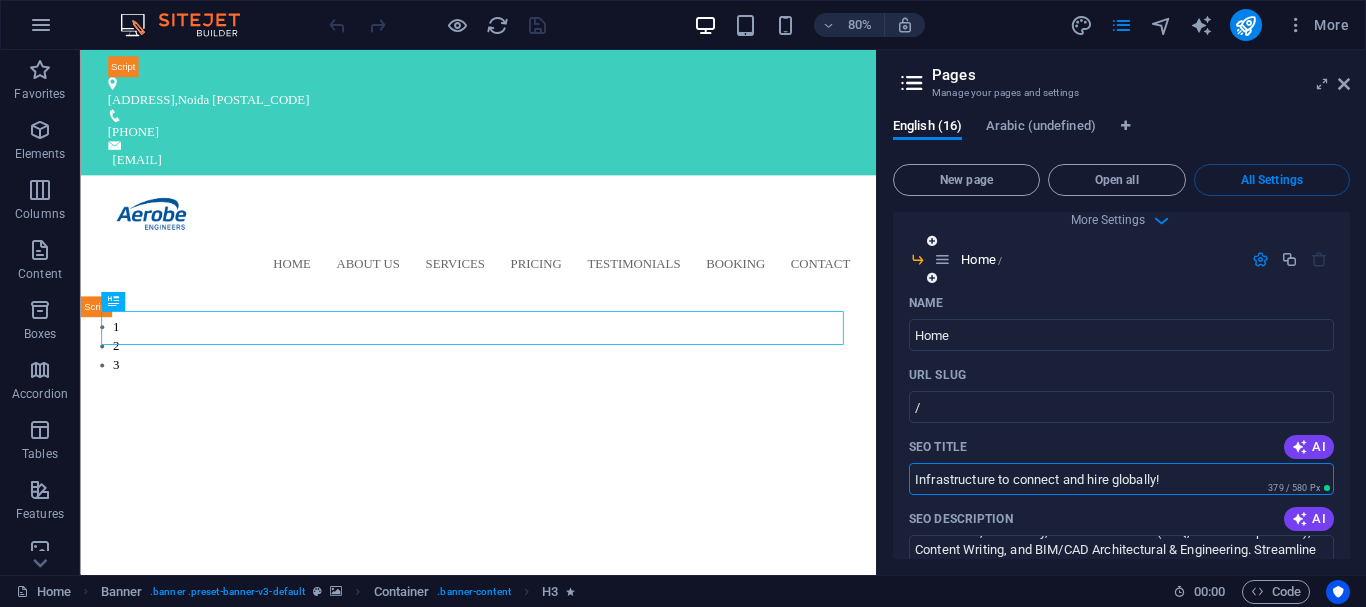 click on "Infrastructure to connect and hire globally!" at bounding box center [1121, 479] 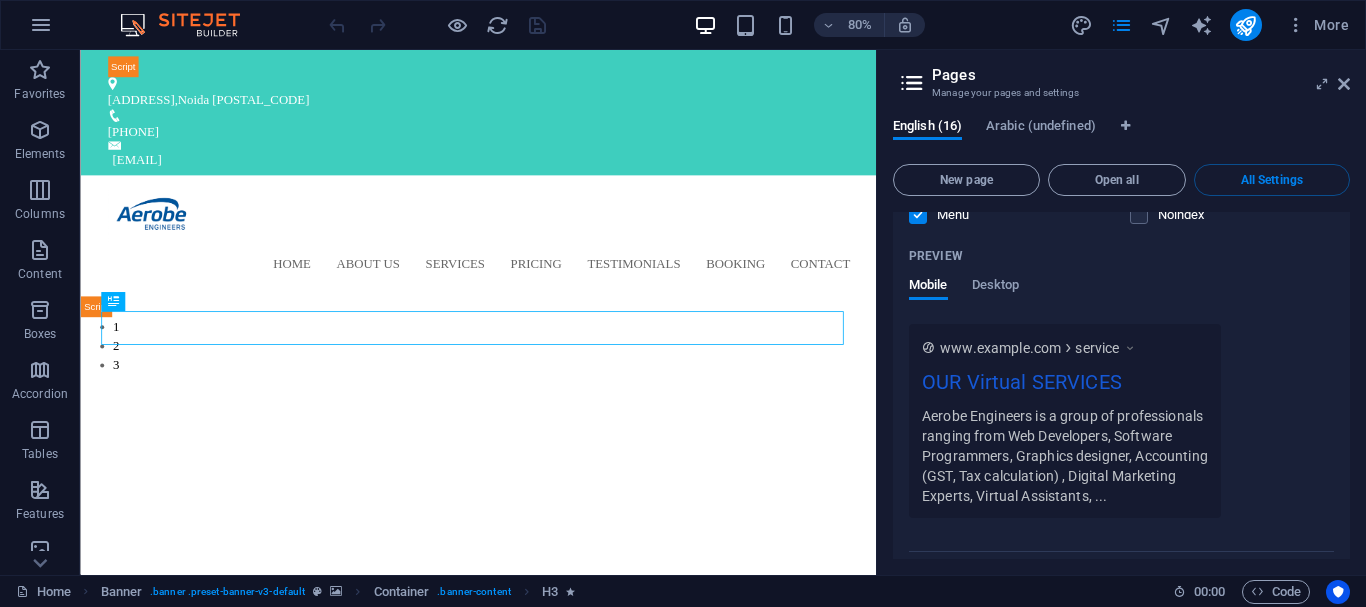 scroll, scrollTop: 3200, scrollLeft: 0, axis: vertical 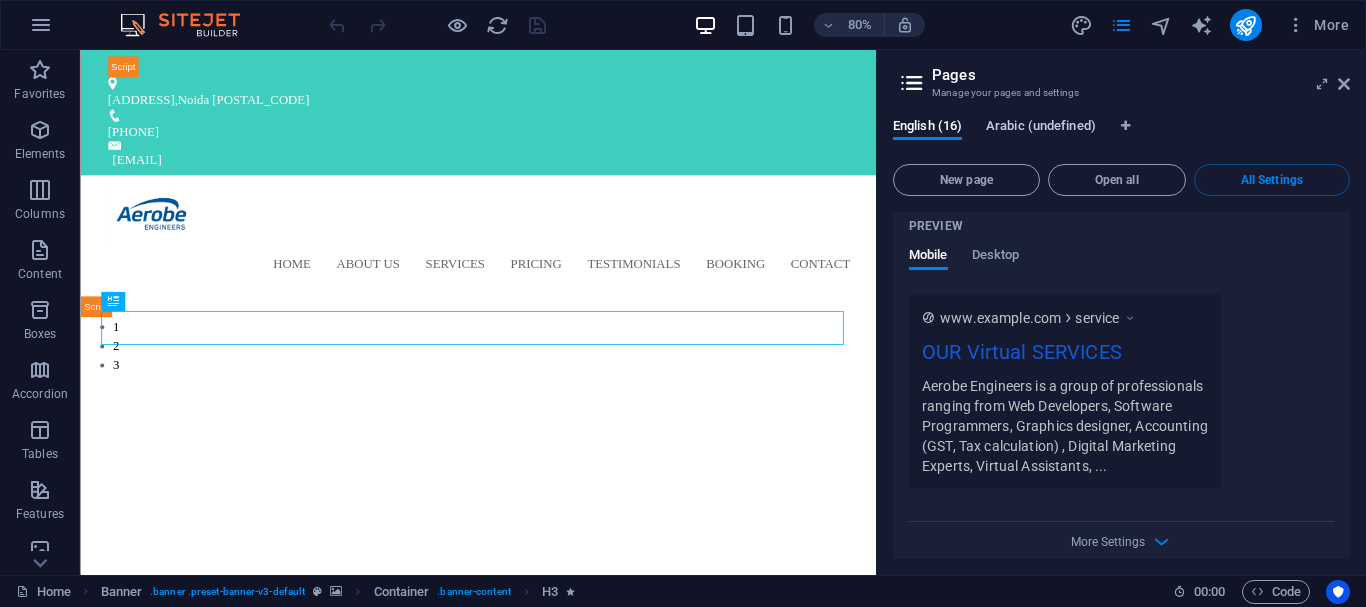 click on "Arabic (undefined)" at bounding box center (1041, 128) 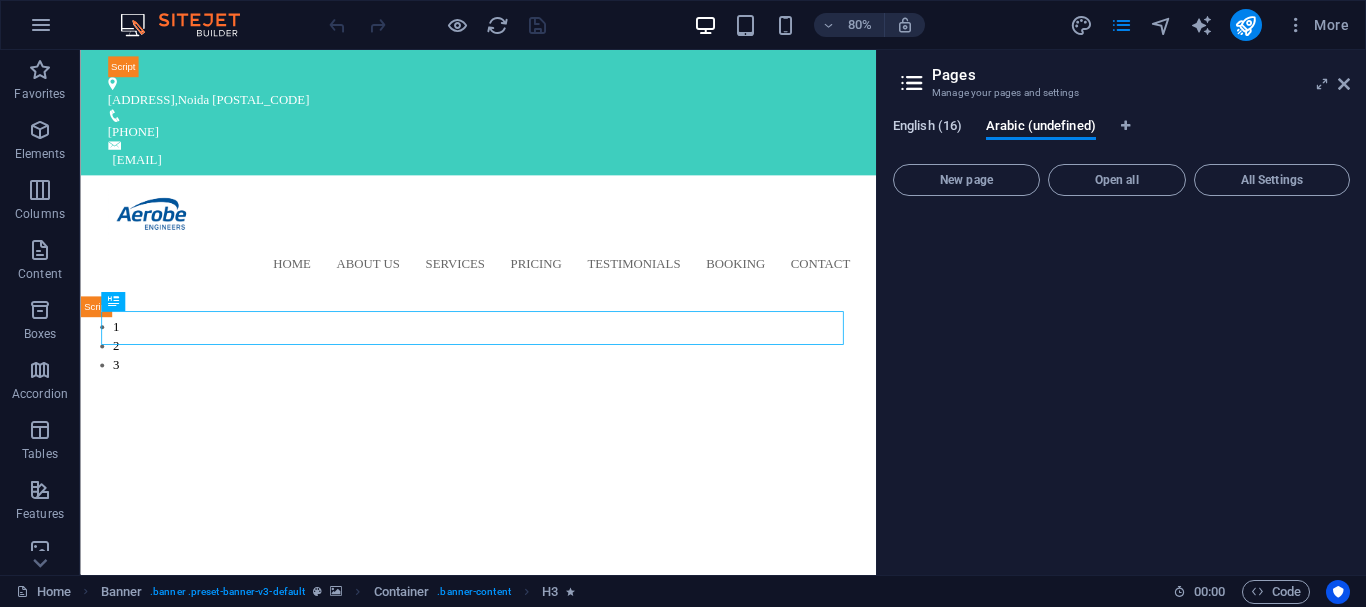 click on "English (16)" at bounding box center (927, 128) 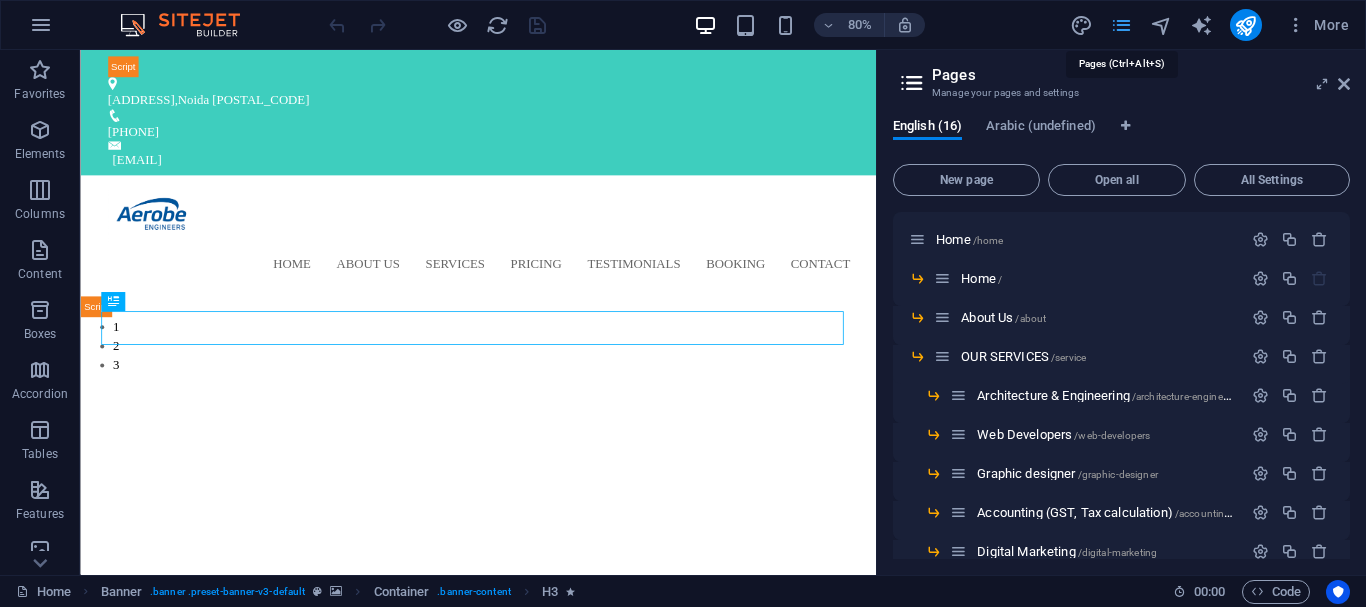 click at bounding box center (1121, 25) 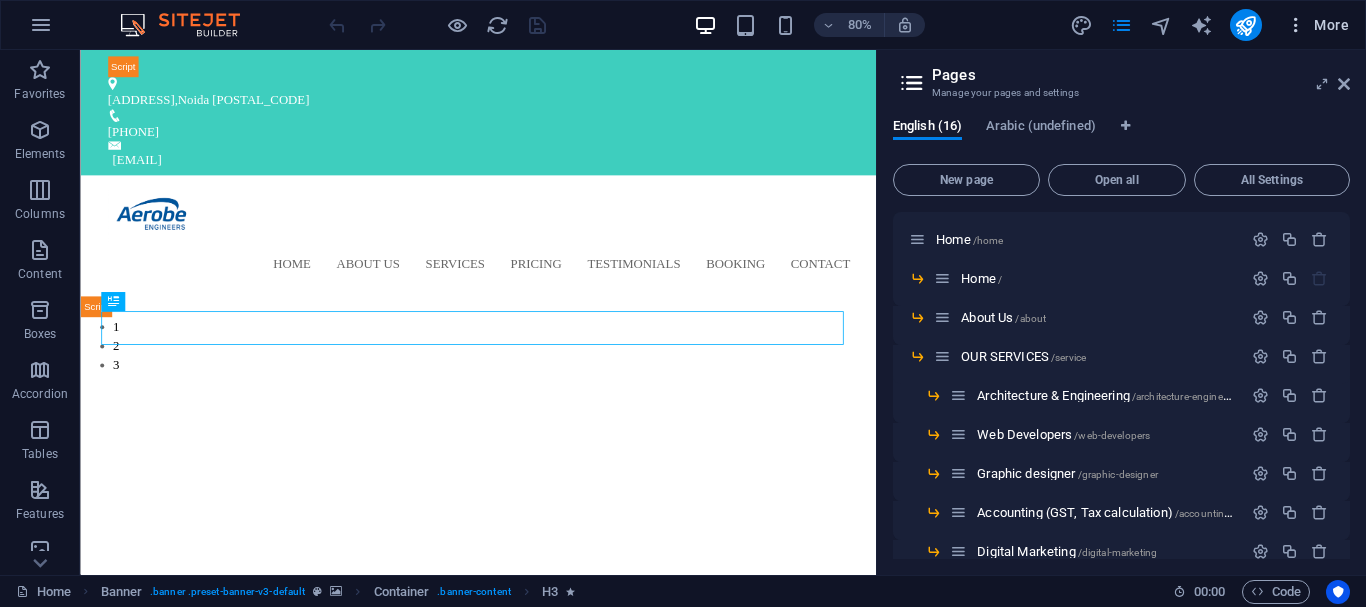 click on "More" at bounding box center (1317, 25) 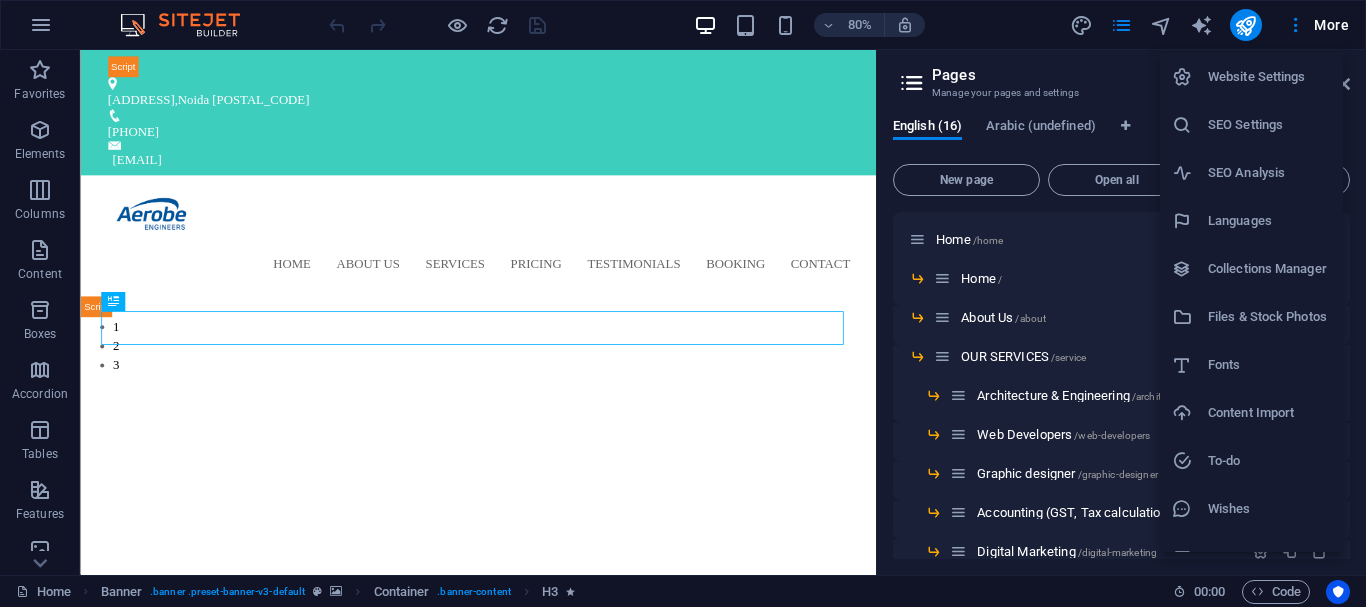 click on "Languages" at bounding box center [1269, 221] 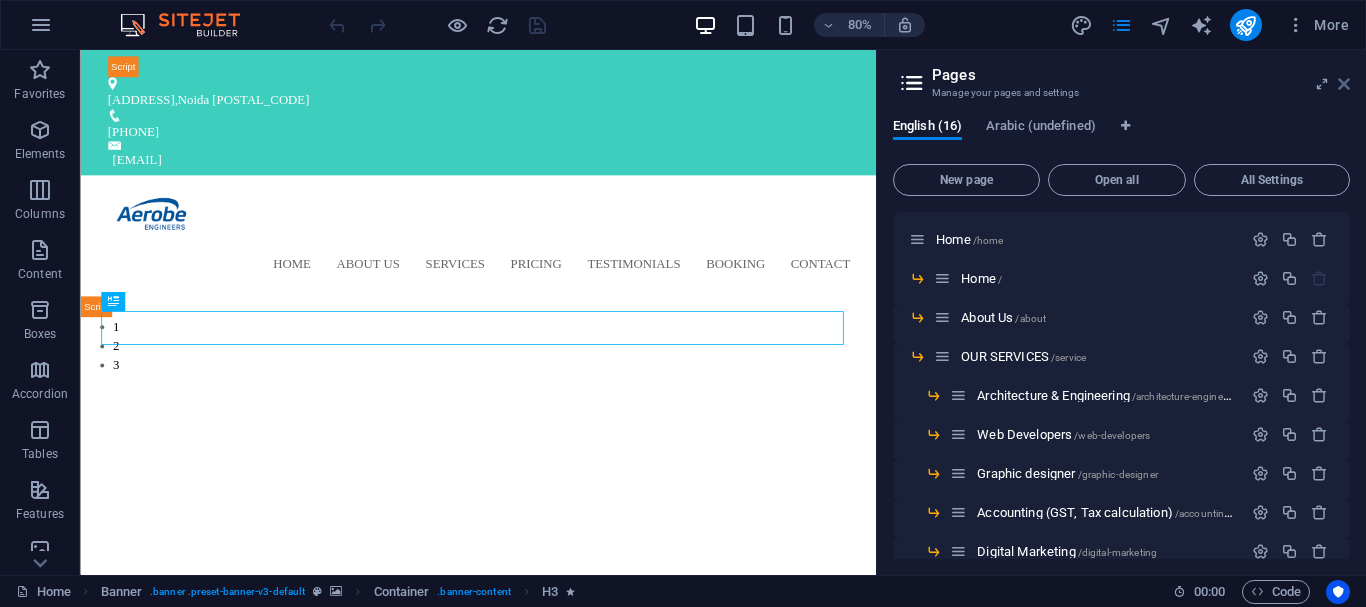 click at bounding box center [1344, 84] 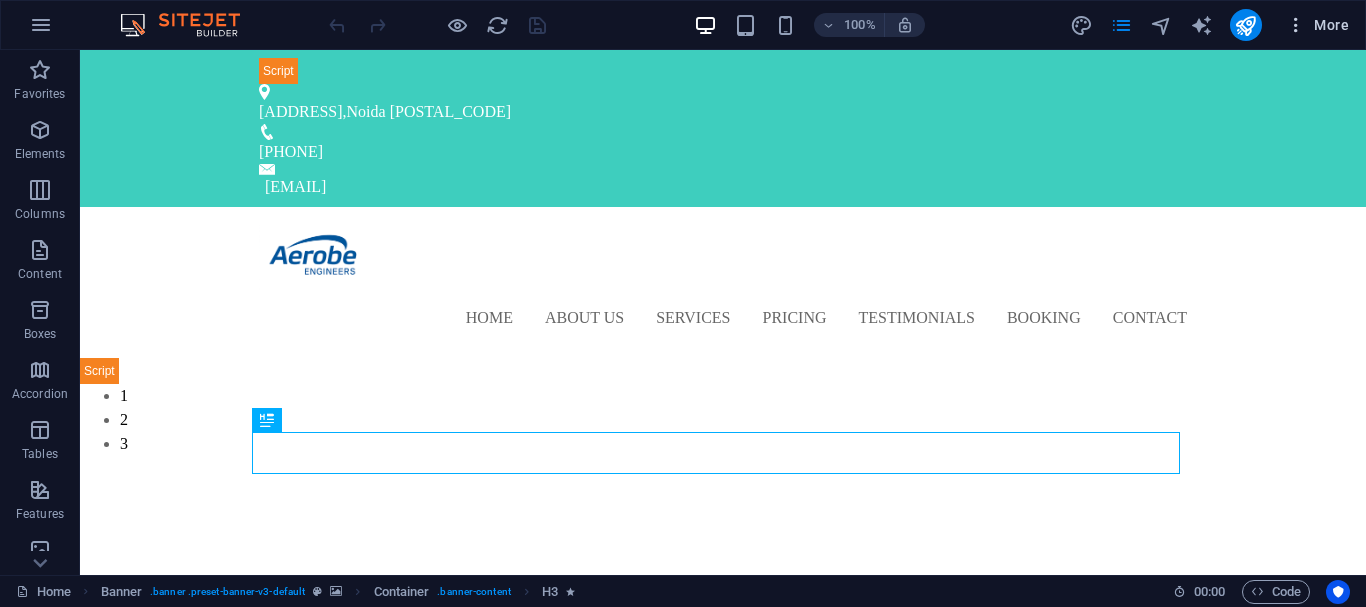 click on "More" at bounding box center (1317, 25) 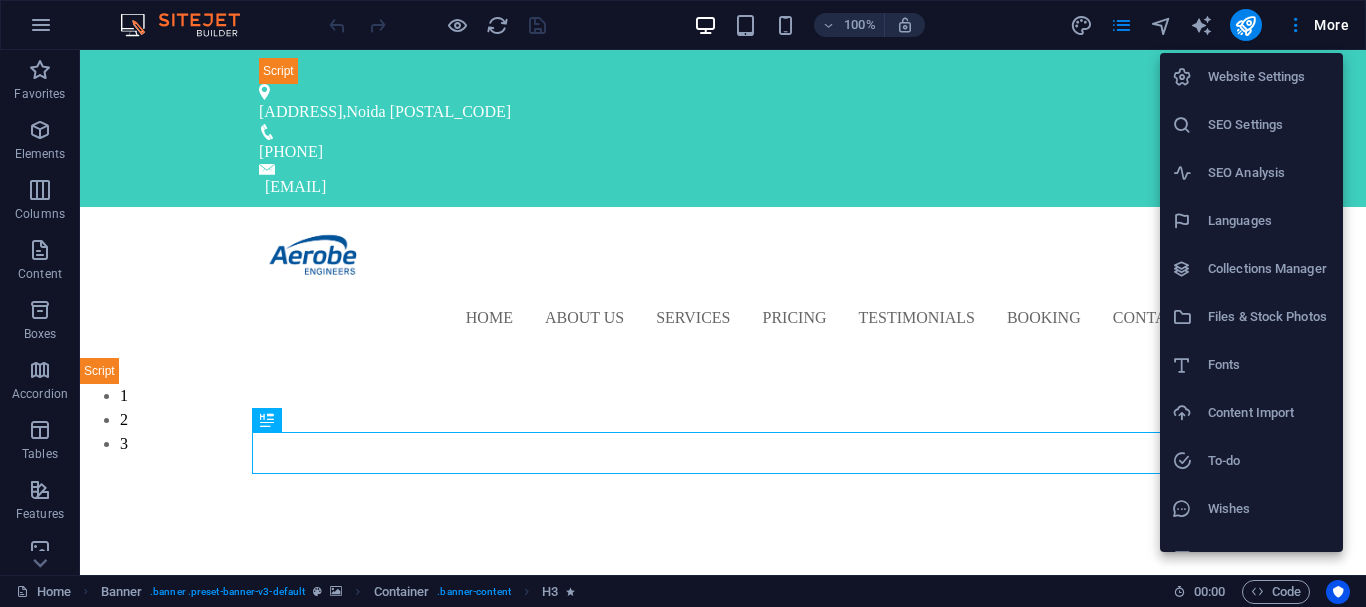 click on "Languages" at bounding box center (1269, 221) 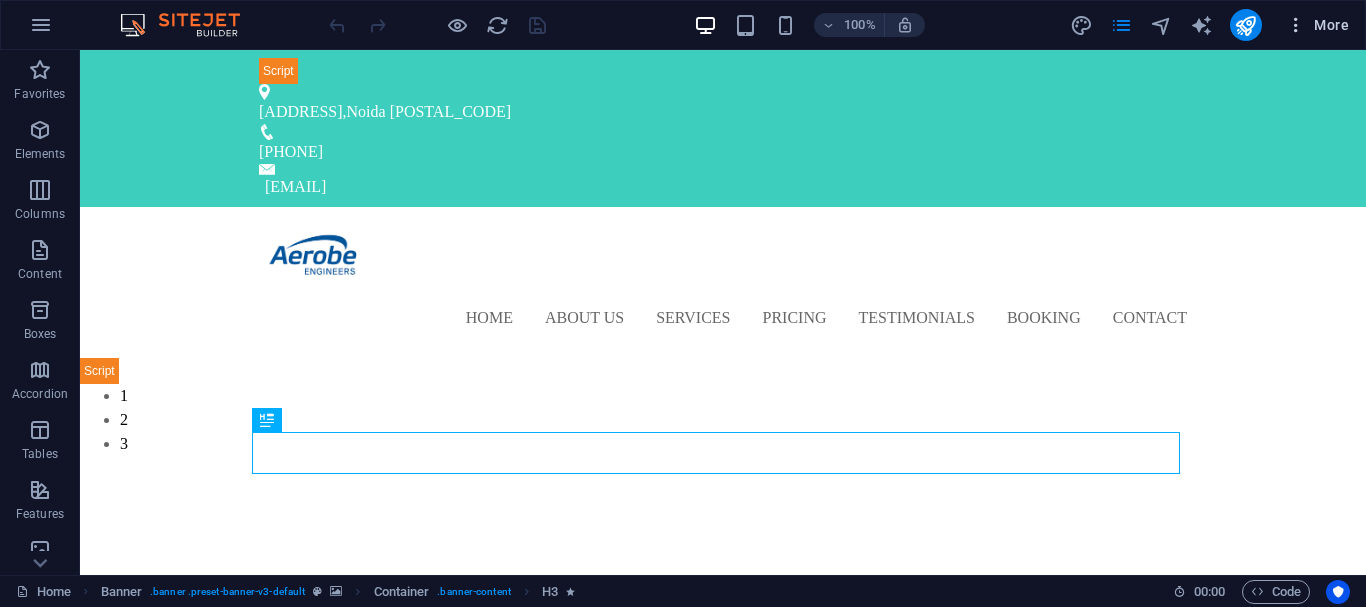 click at bounding box center (1296, 25) 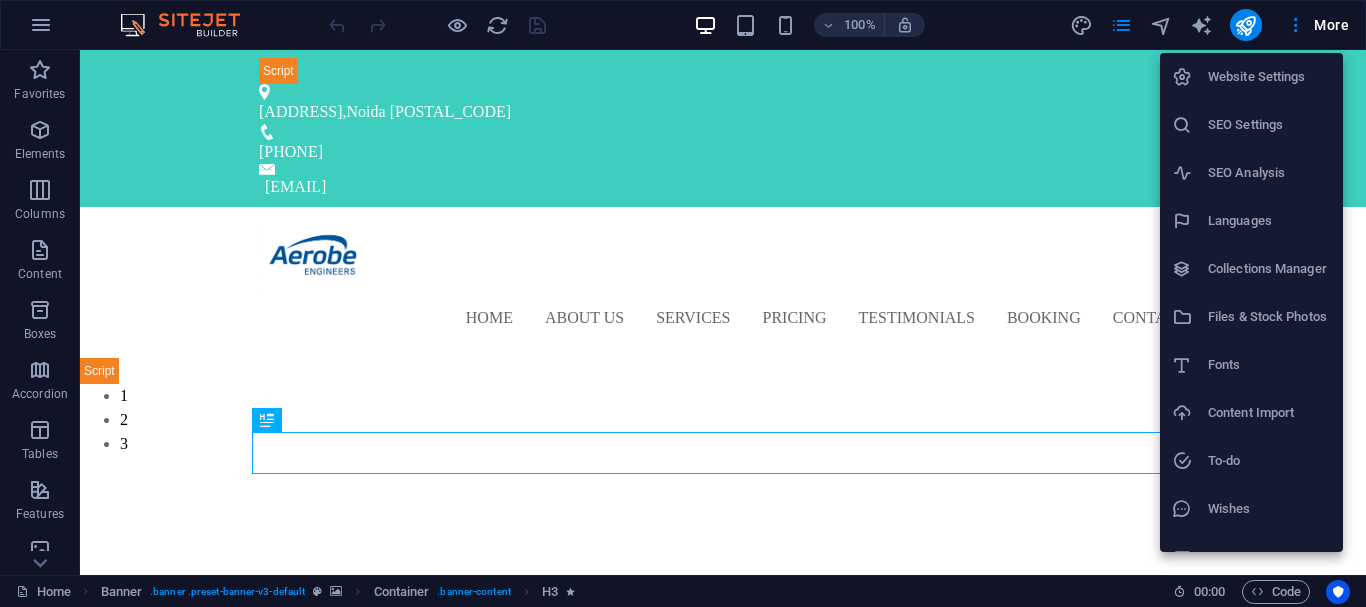 click on "Languages" at bounding box center (1251, 221) 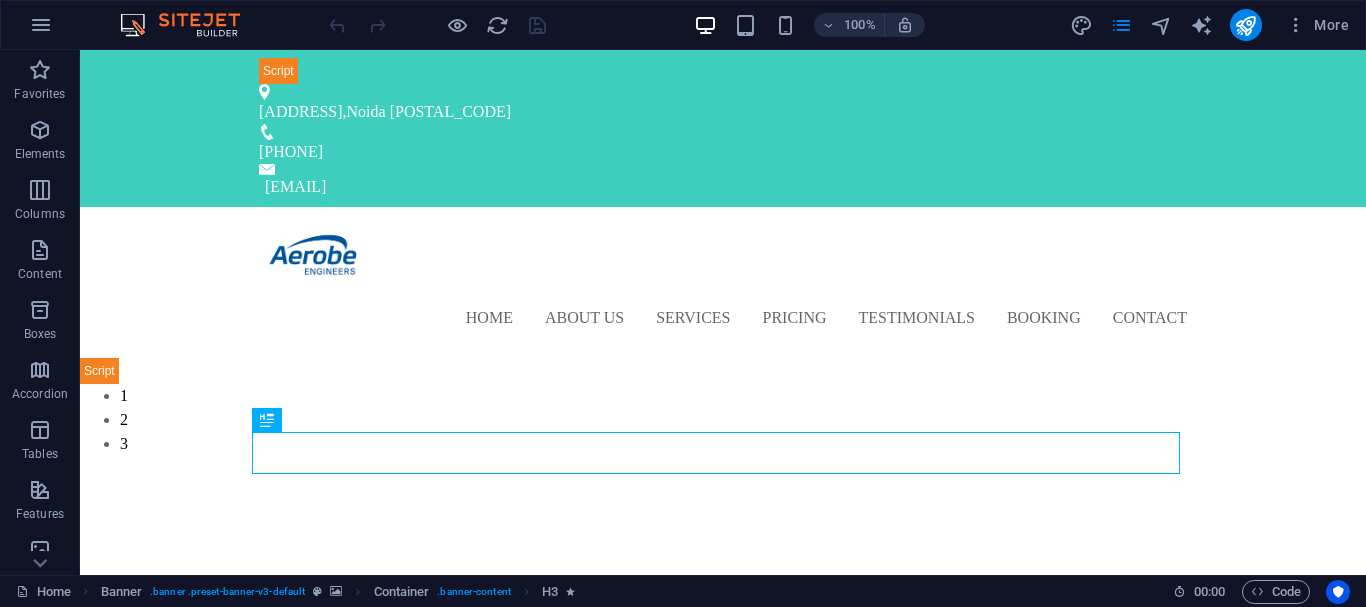 click on "100% More" at bounding box center [683, 25] 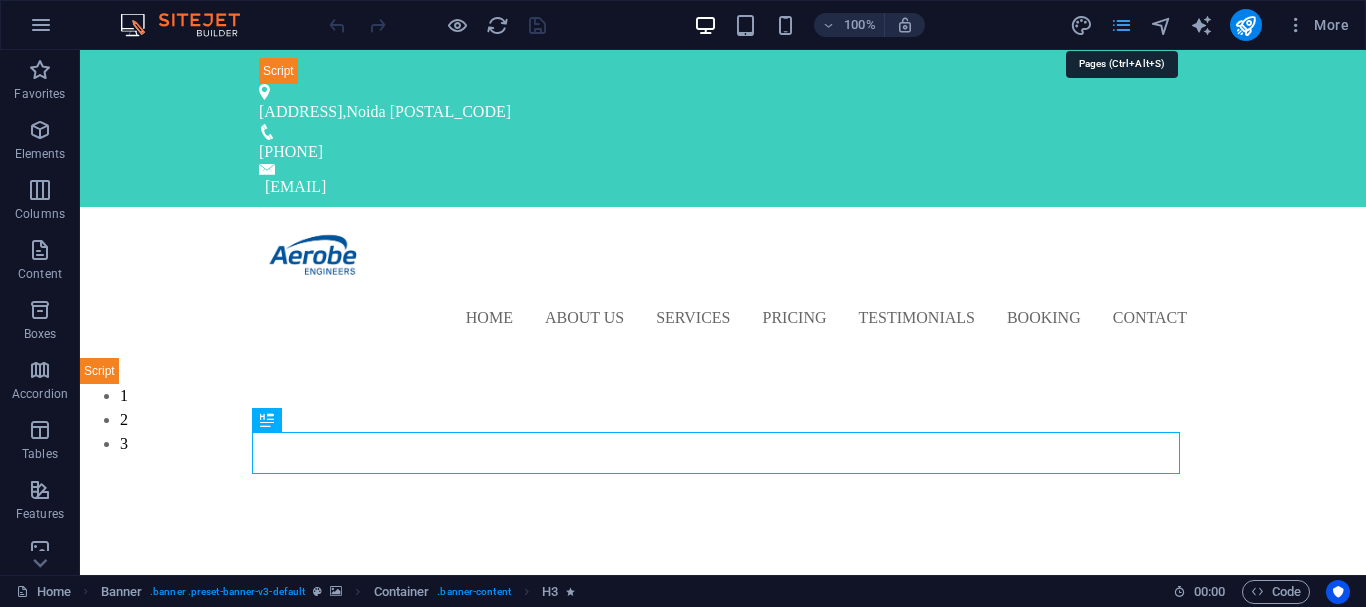 click at bounding box center [1121, 25] 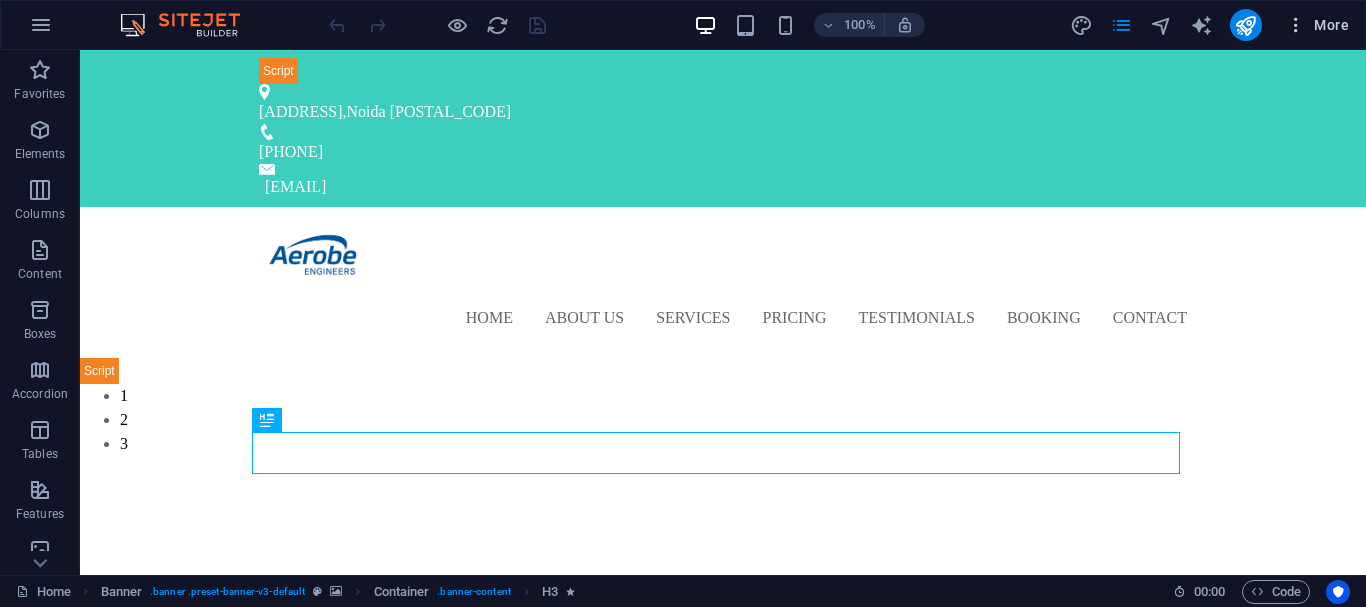 click at bounding box center [1296, 25] 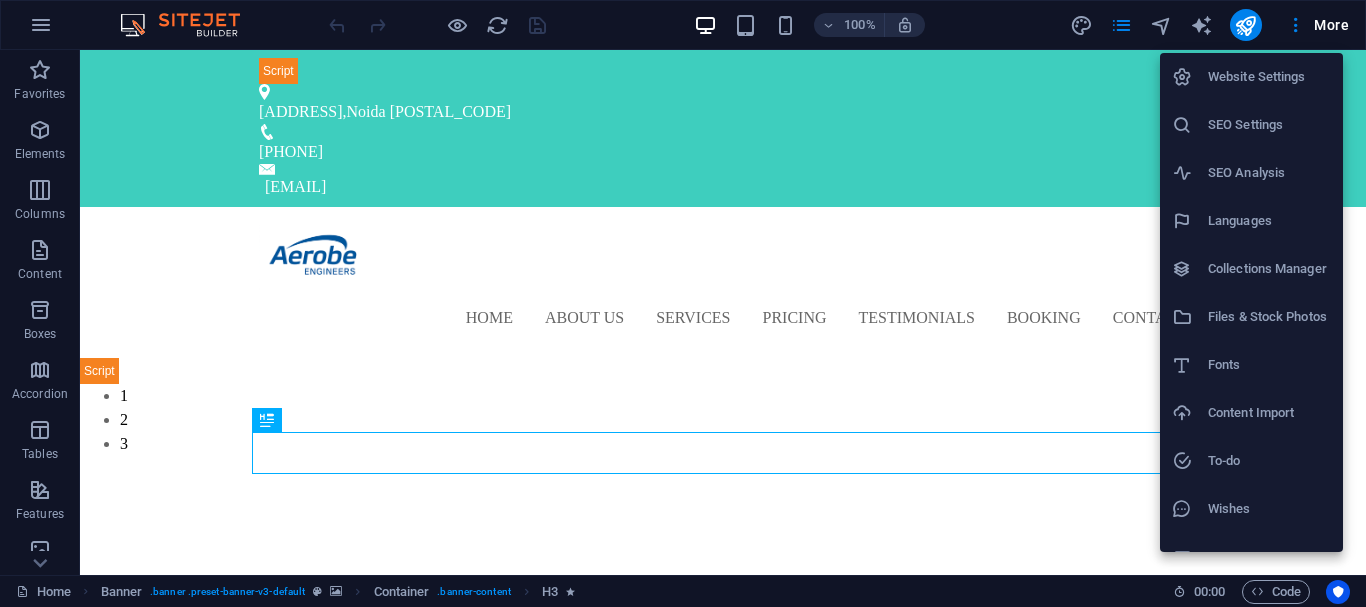 click on "Website Settings" at bounding box center (1269, 77) 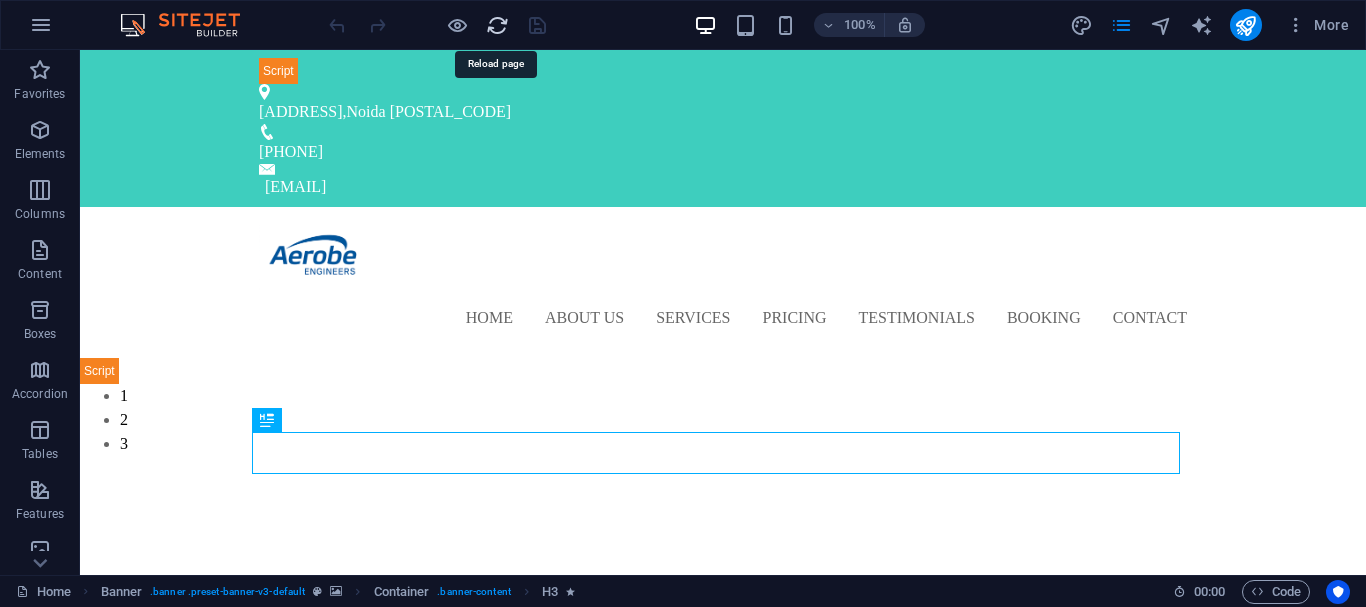 click at bounding box center [497, 25] 